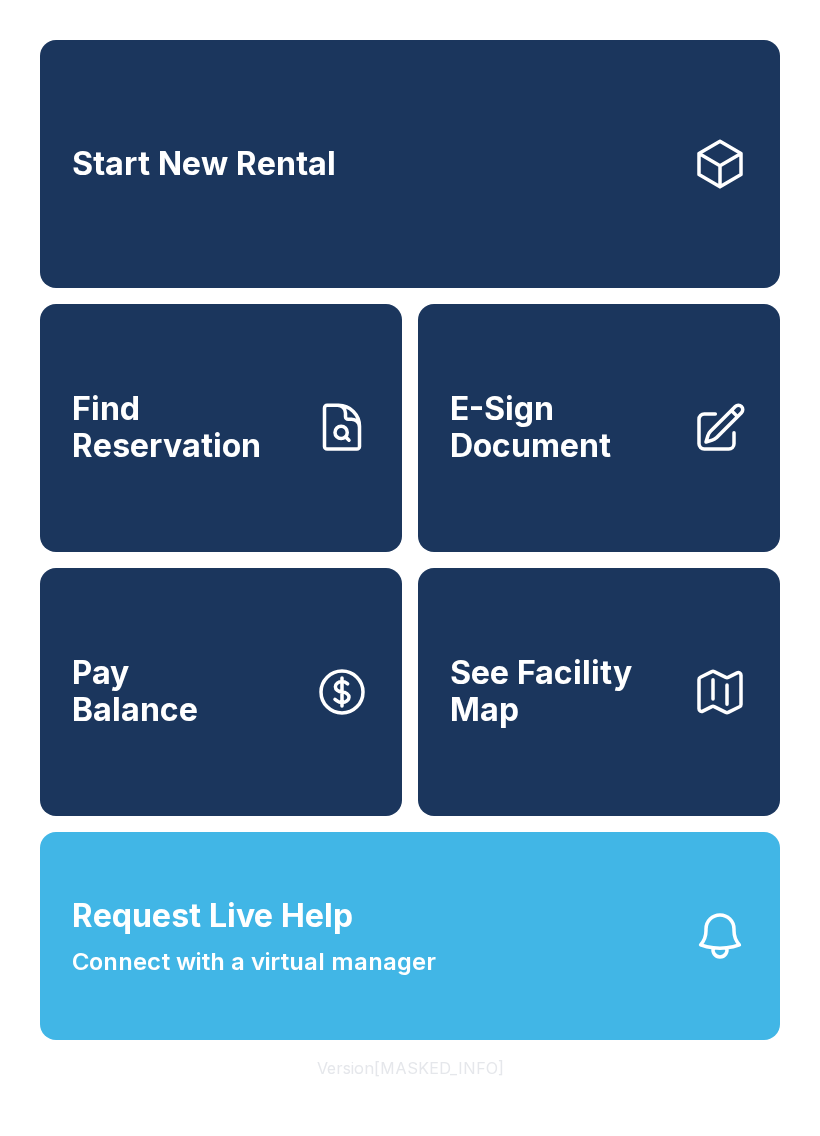 scroll, scrollTop: 0, scrollLeft: 0, axis: both 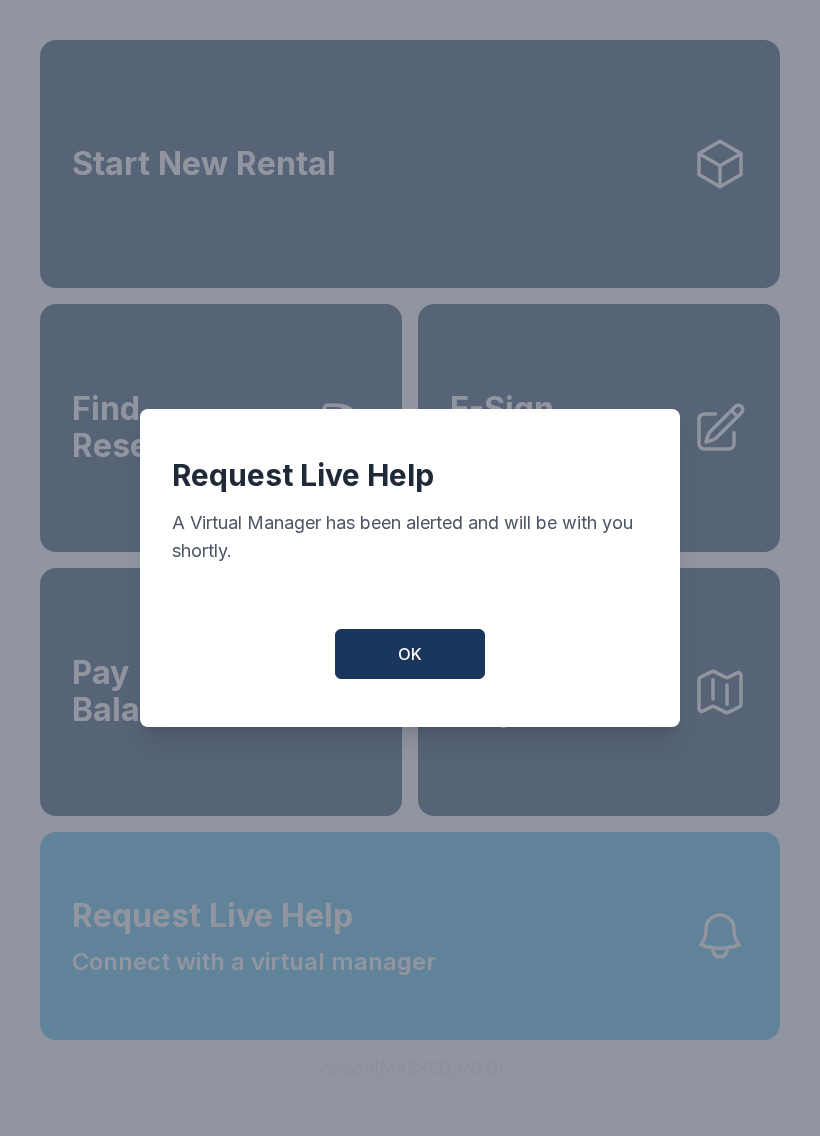 click on "OK" at bounding box center [410, 654] 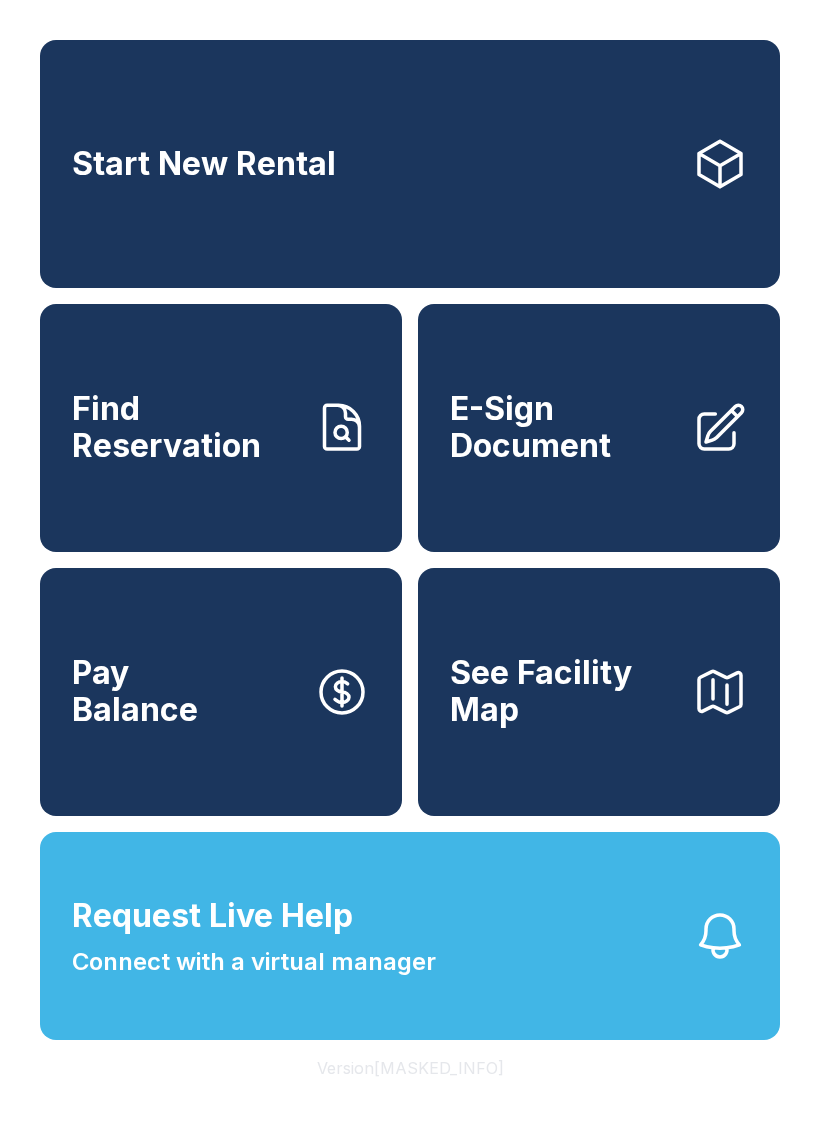 click at bounding box center [342, 428] 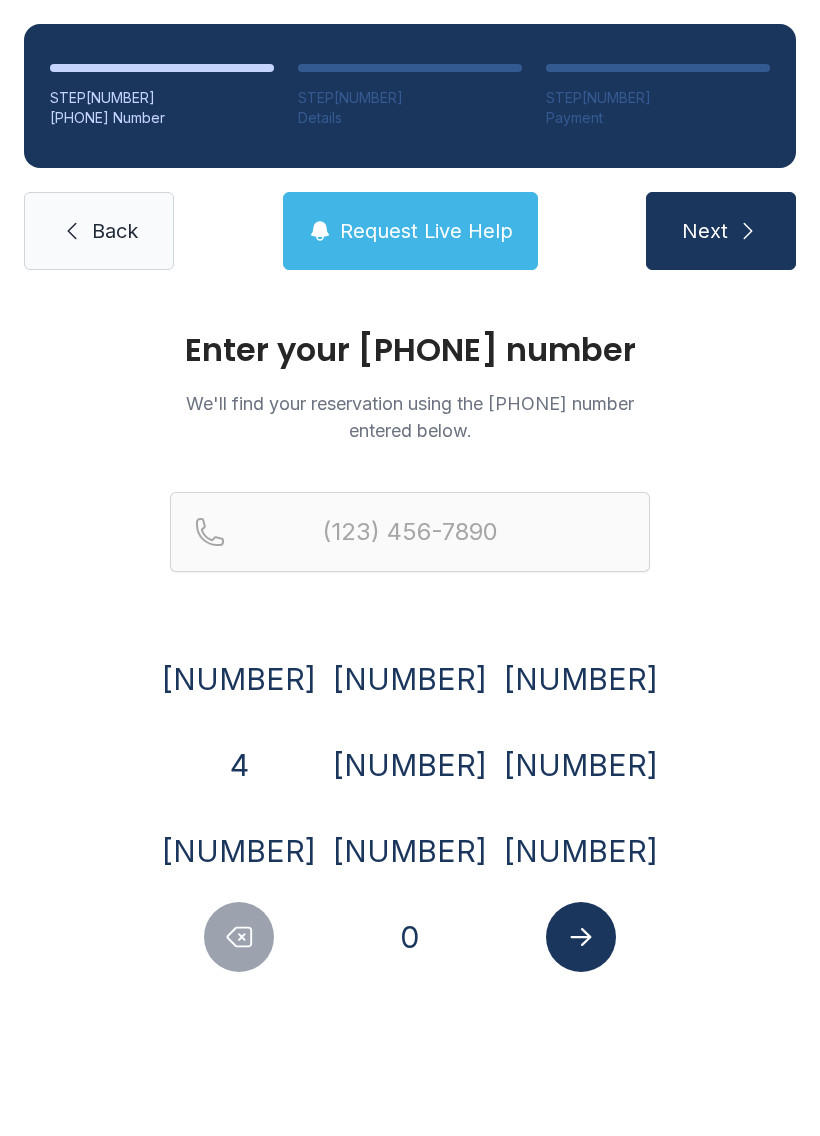 click on "[NUMBER]" at bounding box center (239, 679) 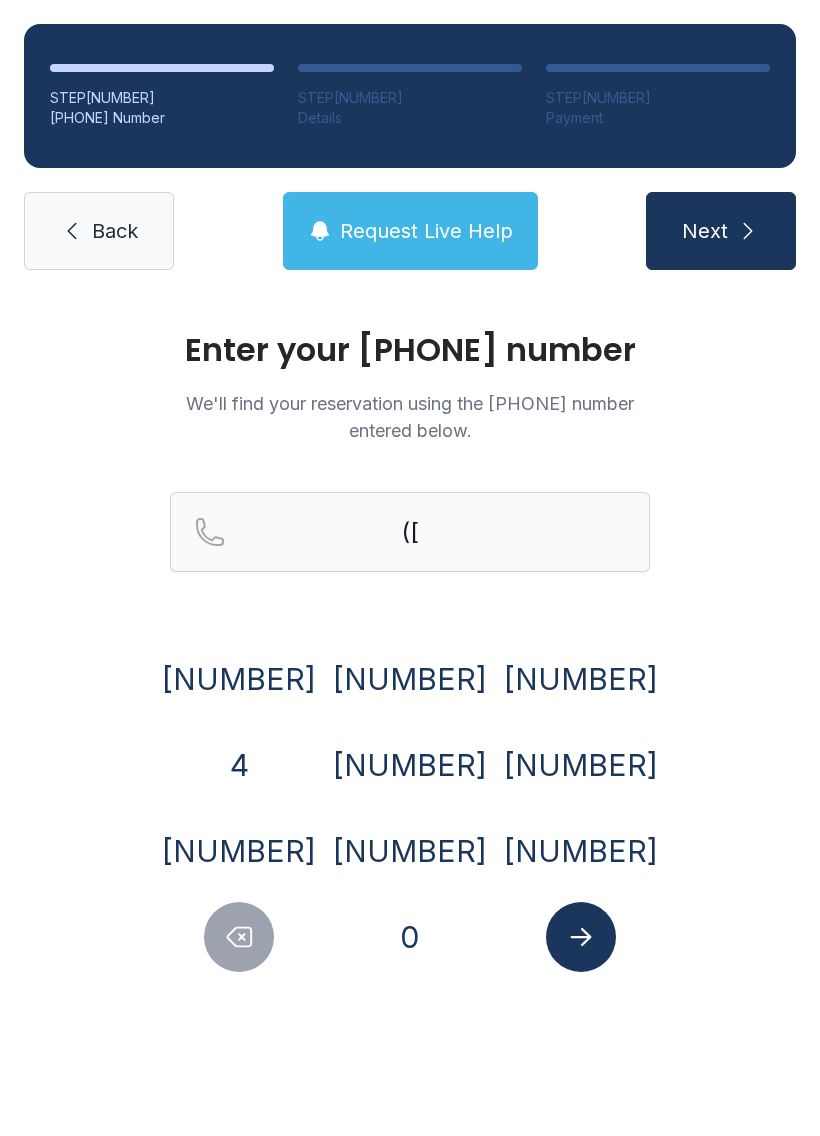 click on "[NUMBER]" at bounding box center (239, 679) 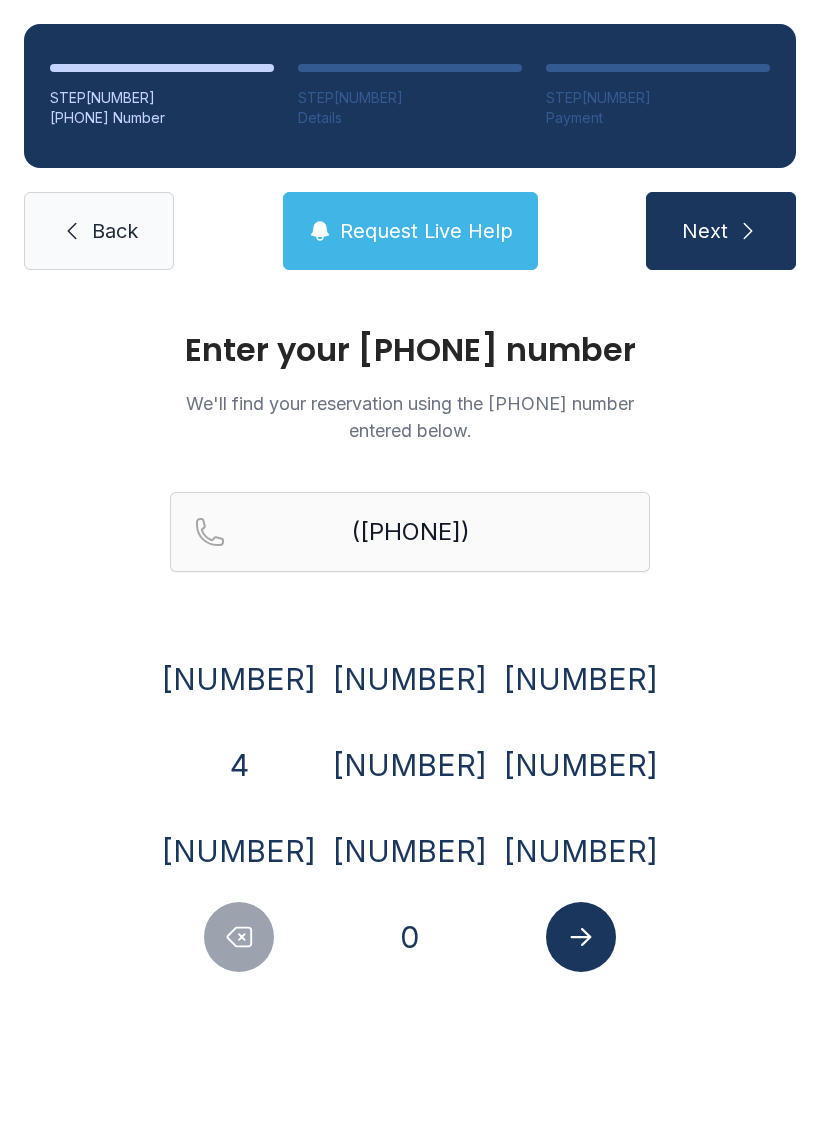 click on "4" at bounding box center [239, 679] 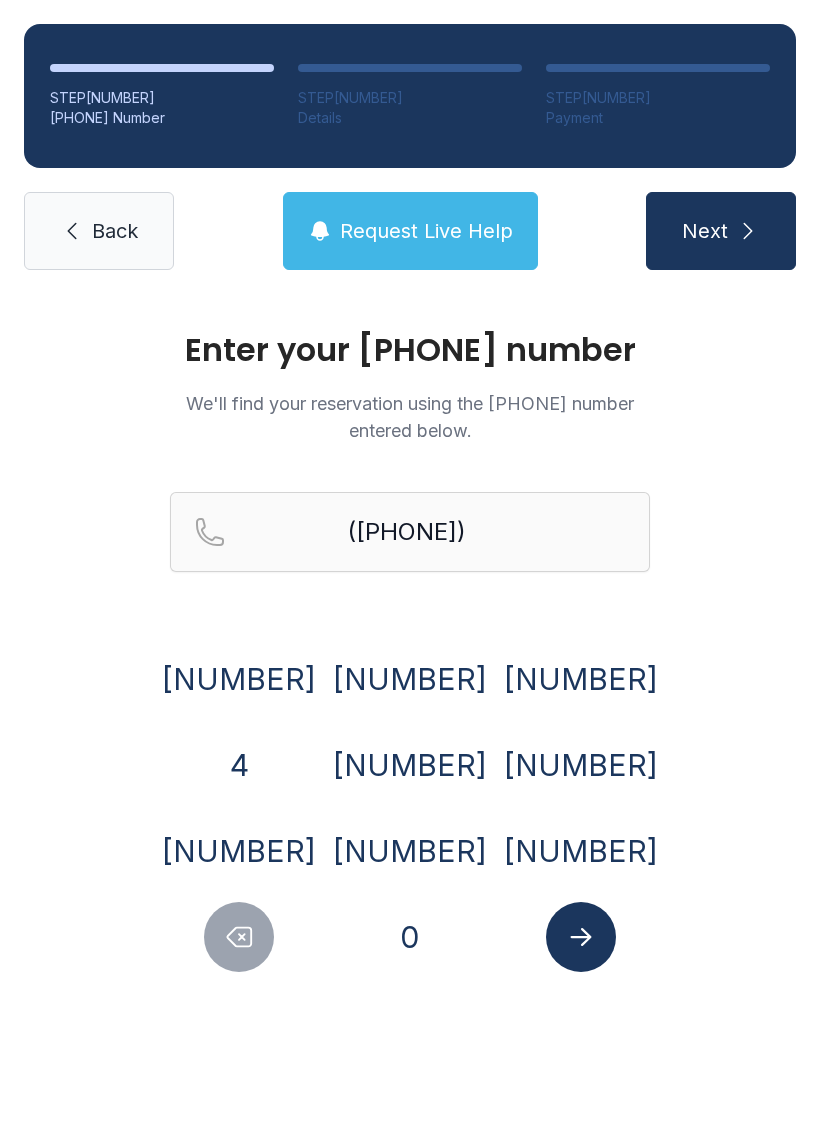 click on "[NUMBER]" at bounding box center (239, 679) 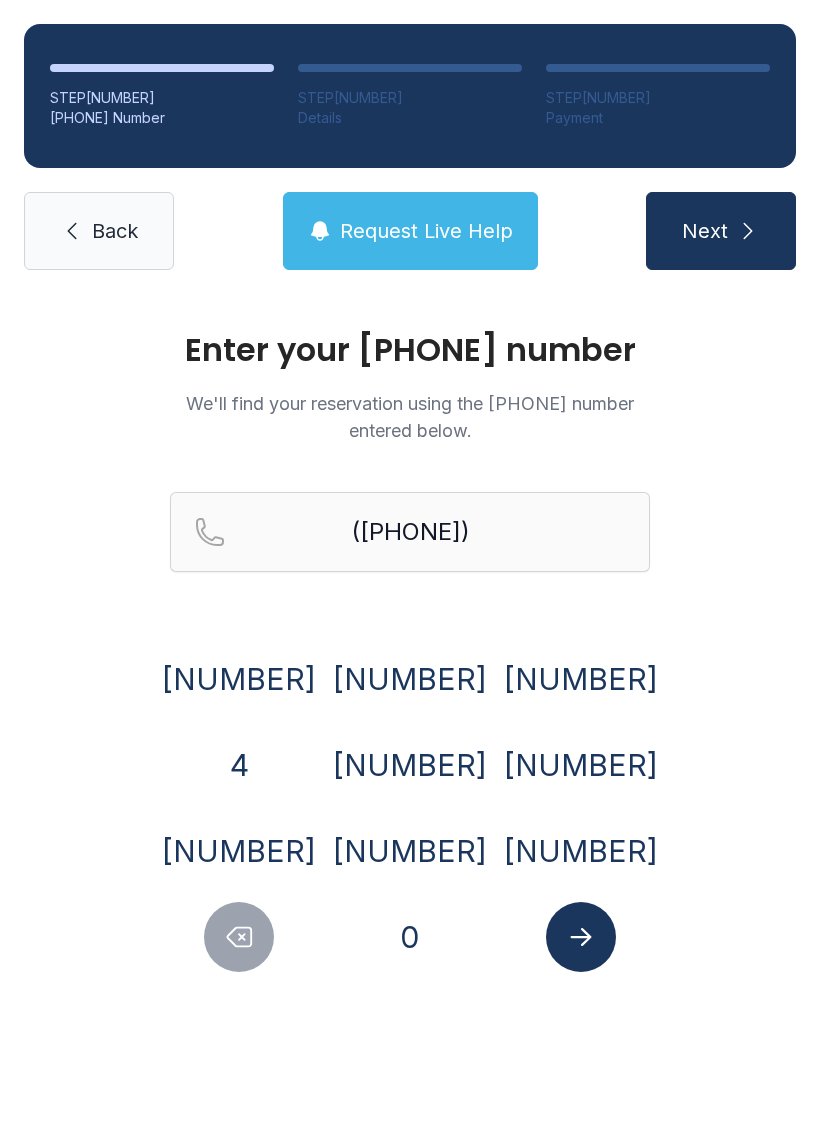 click on "[NUMBER]" at bounding box center (239, 679) 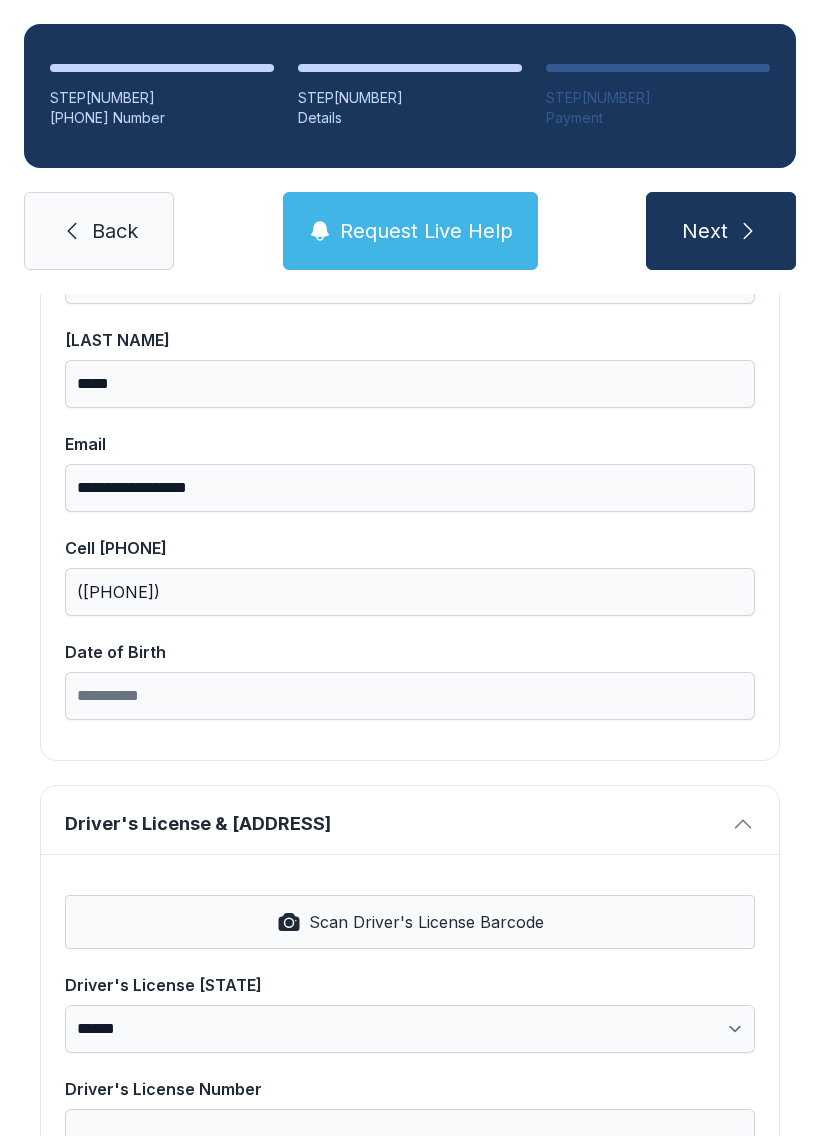 scroll, scrollTop: 283, scrollLeft: 0, axis: vertical 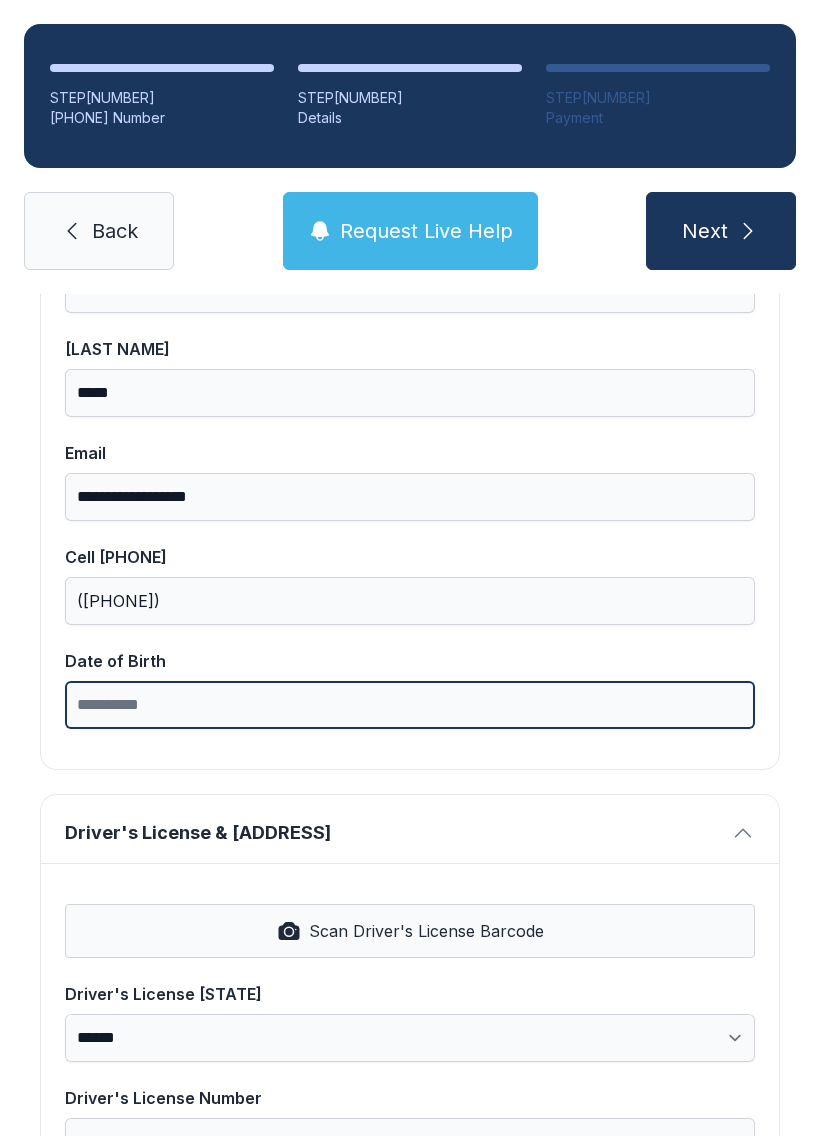 click on "Date of Birth" at bounding box center (410, 705) 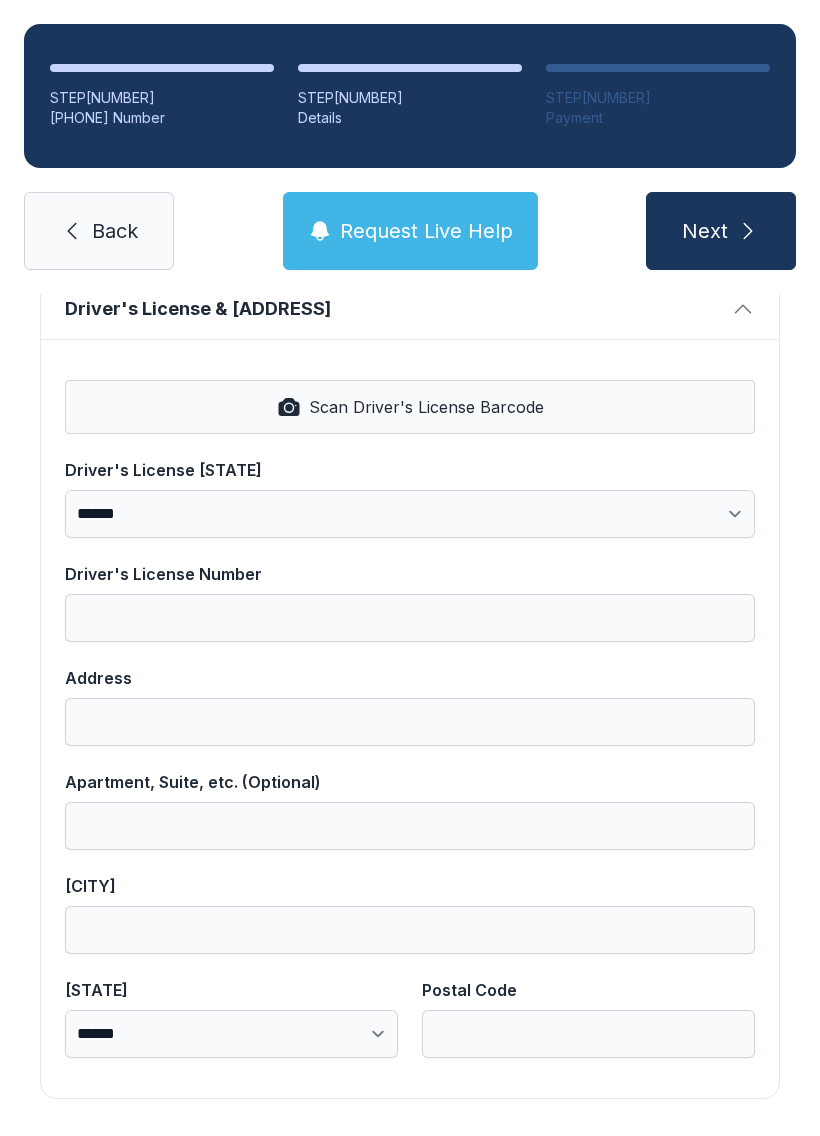 scroll, scrollTop: 806, scrollLeft: 0, axis: vertical 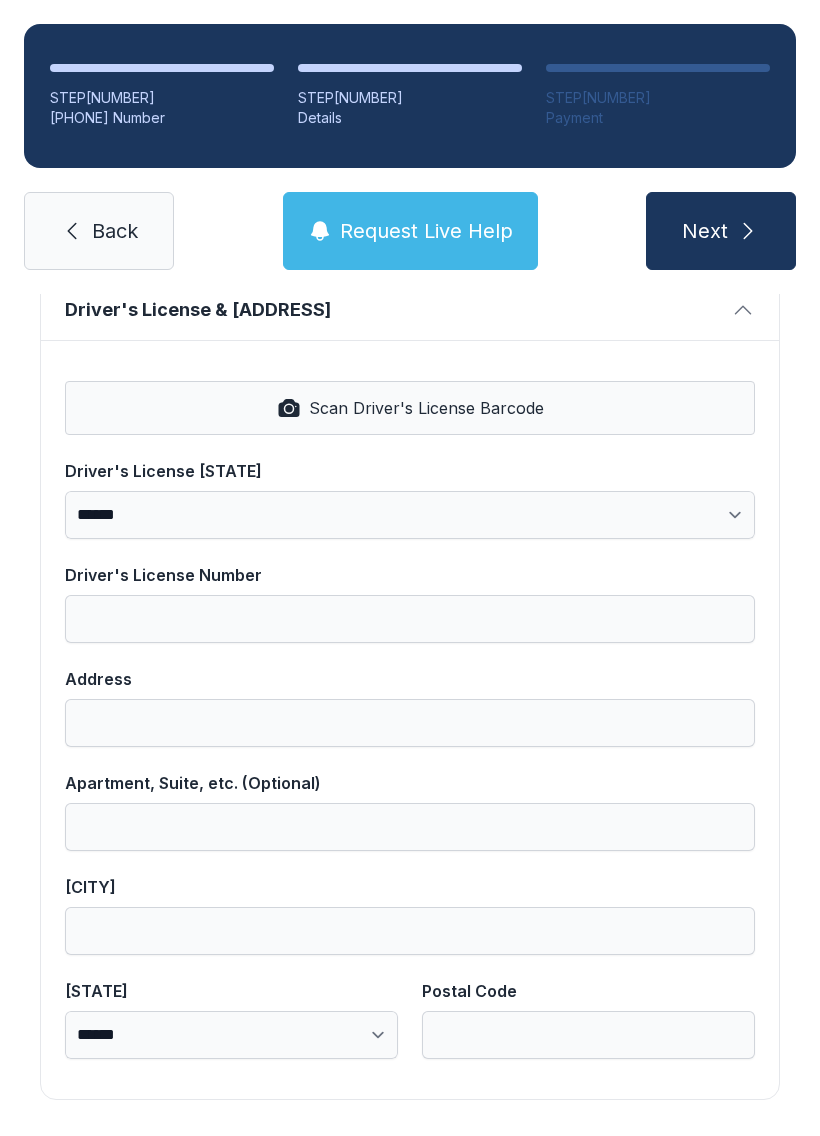 type on "[MASKED_INFO]" 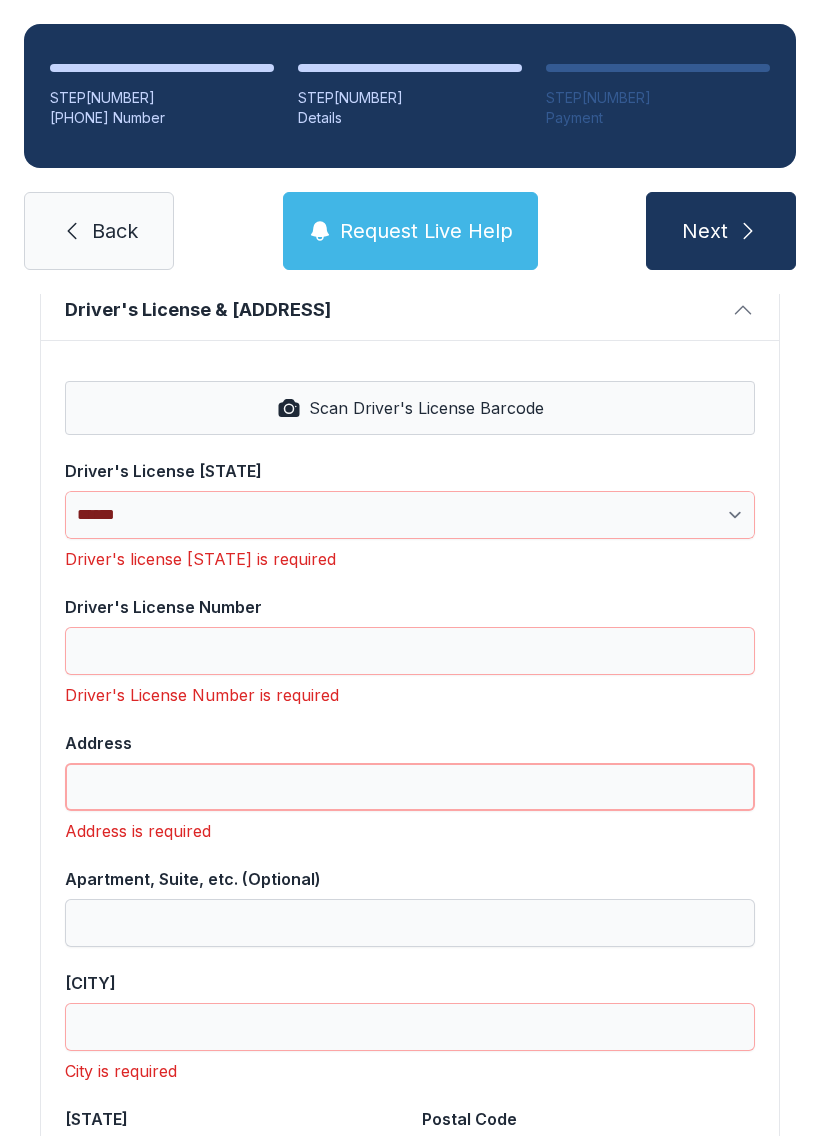 scroll, scrollTop: 44, scrollLeft: 0, axis: vertical 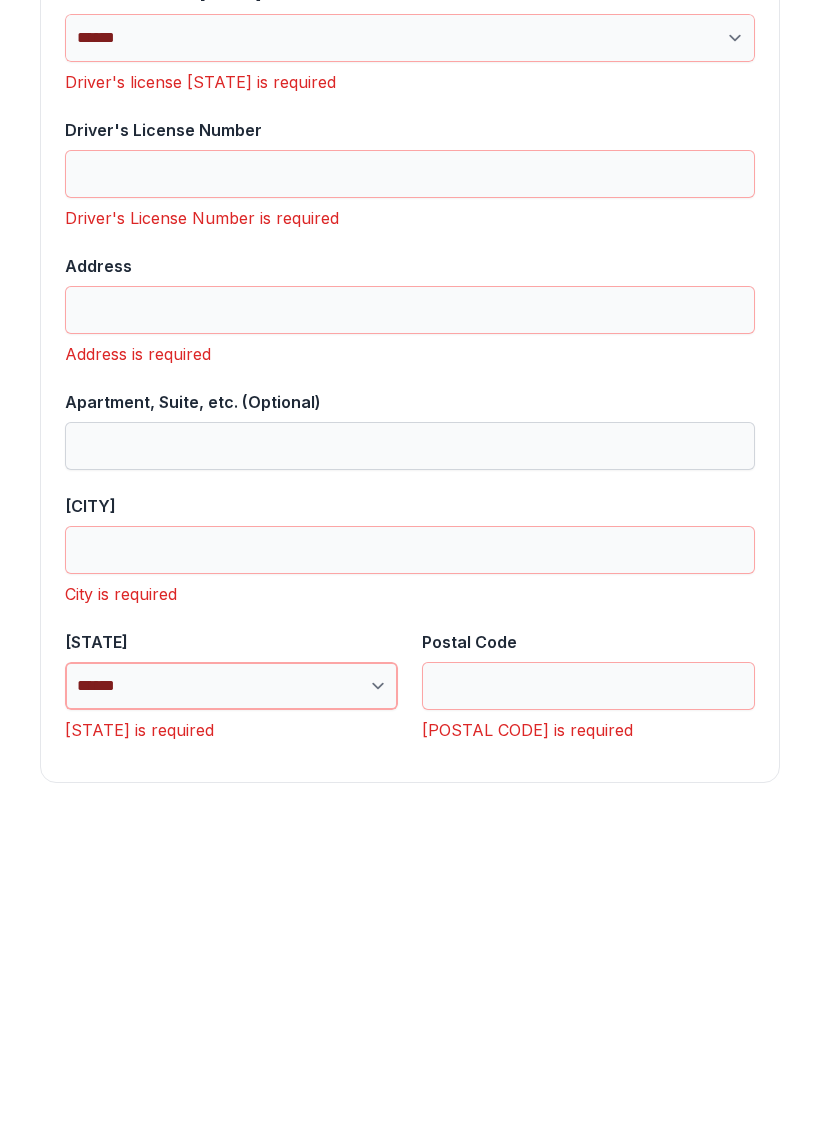 click on "[MASKED_INFO]" at bounding box center (231, 1003) 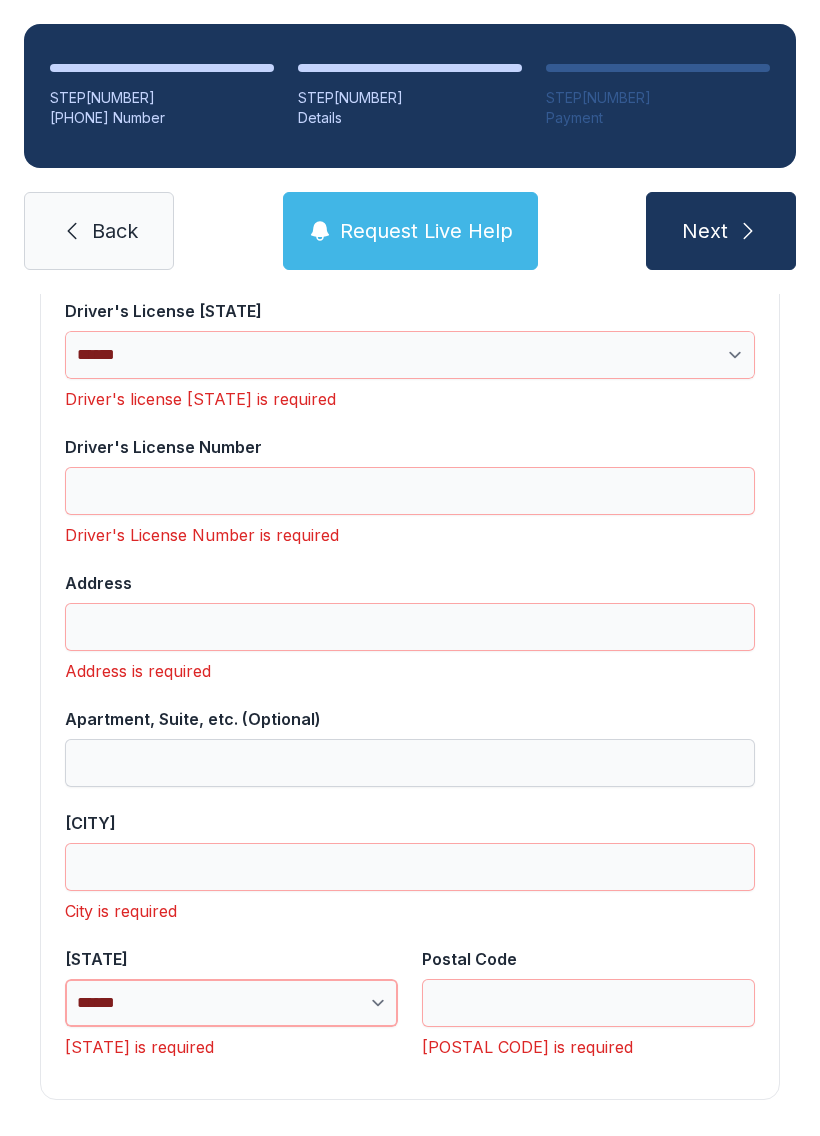 select on "[MASKED_INFO]" 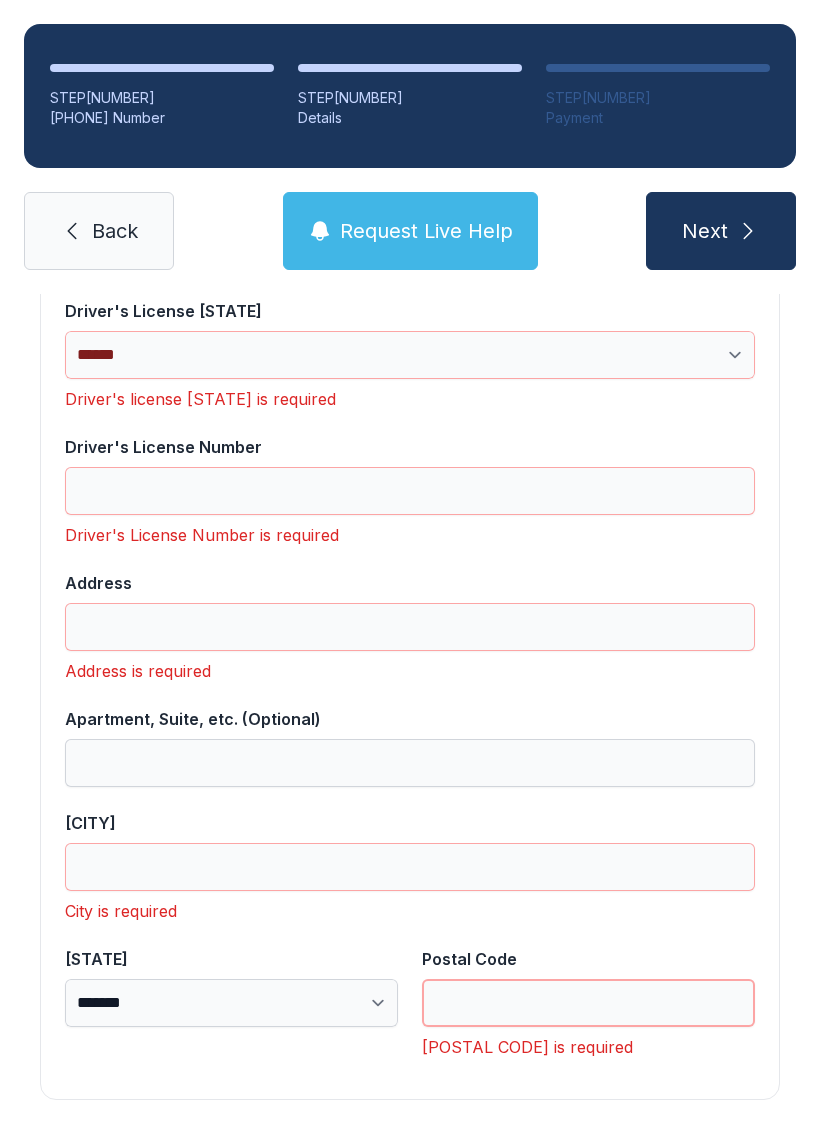 click on "Postal Code" at bounding box center [588, 1003] 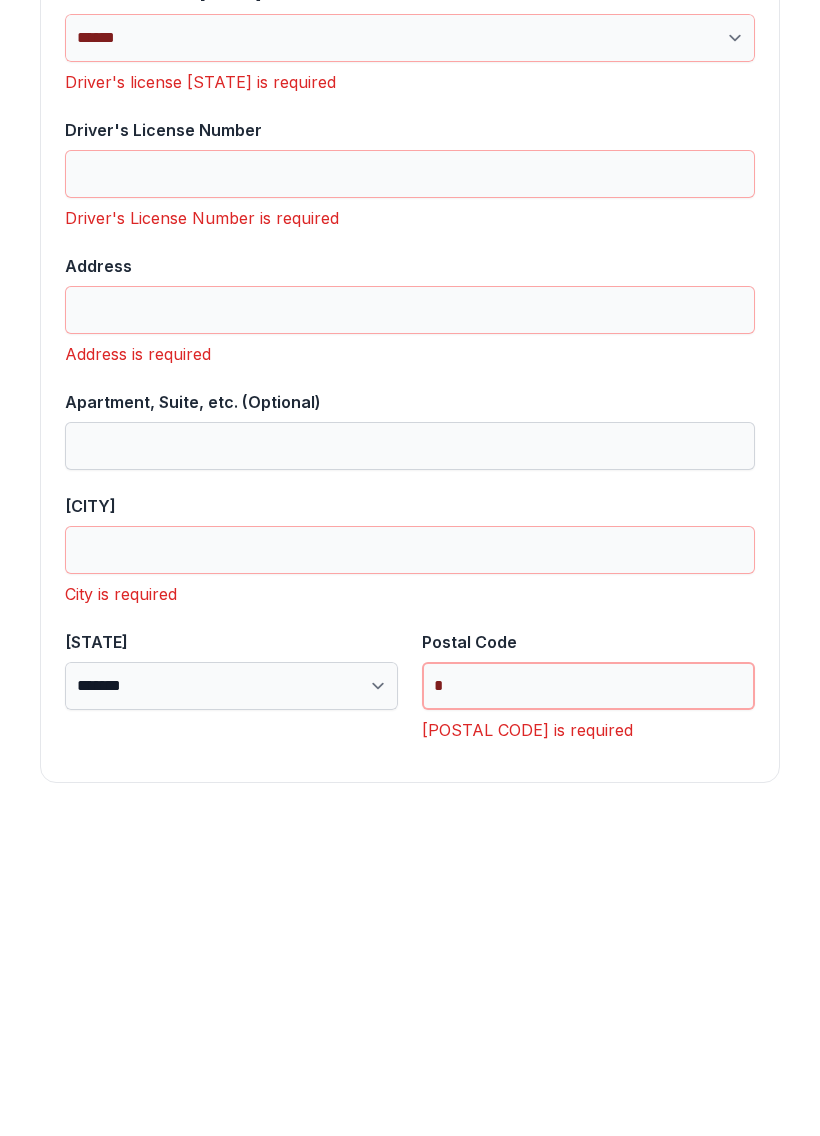 scroll, scrollTop: 934, scrollLeft: 0, axis: vertical 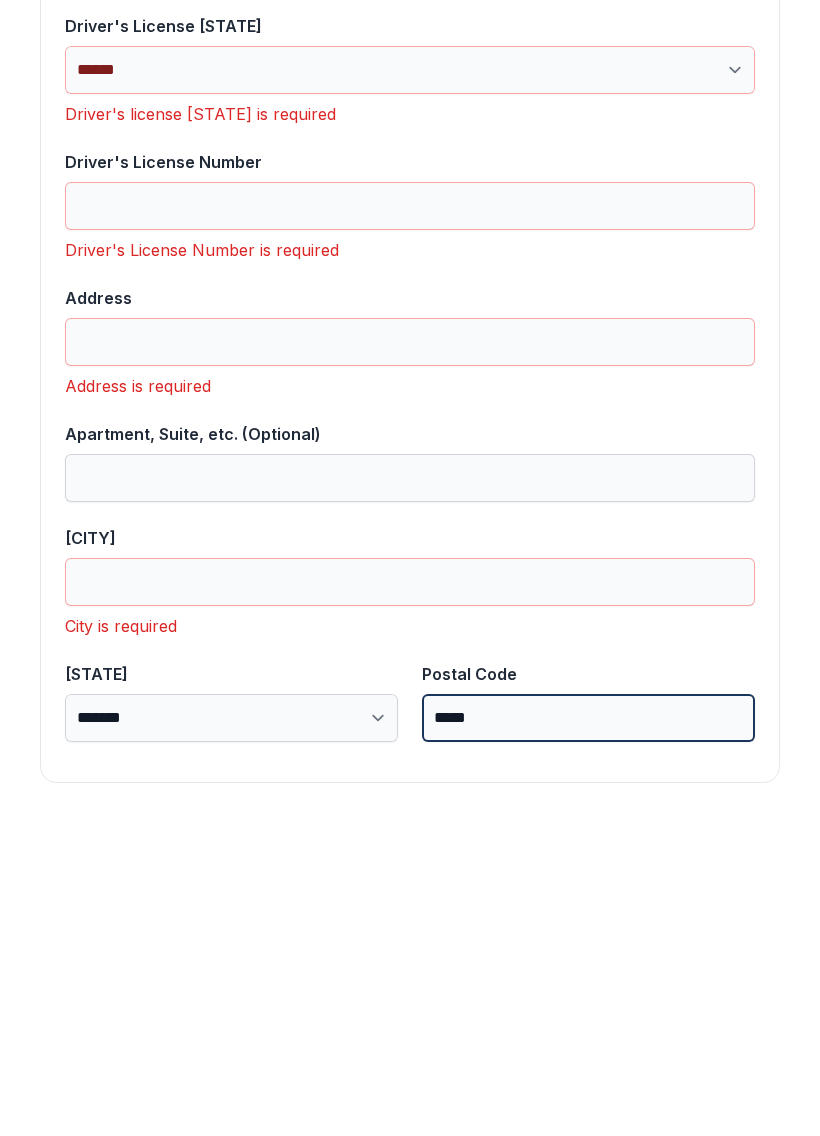 type on "[MASKED_INFO]" 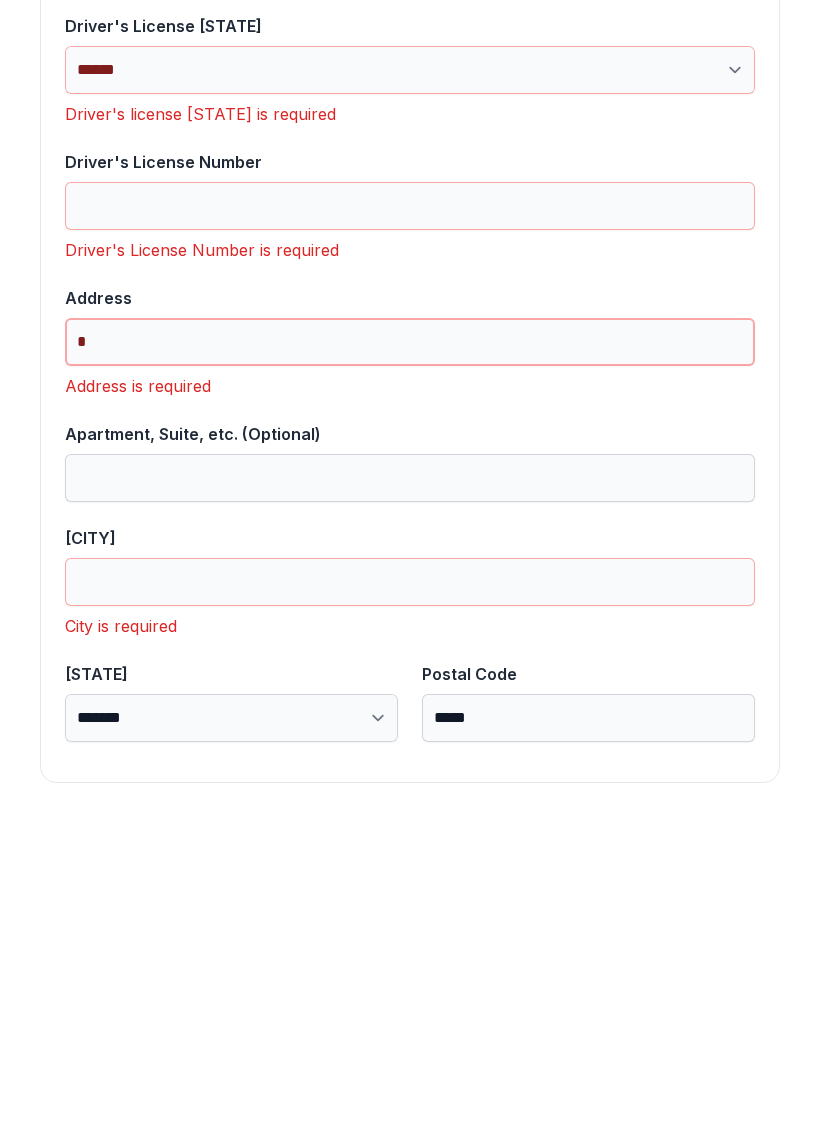 scroll, scrollTop: 902, scrollLeft: 0, axis: vertical 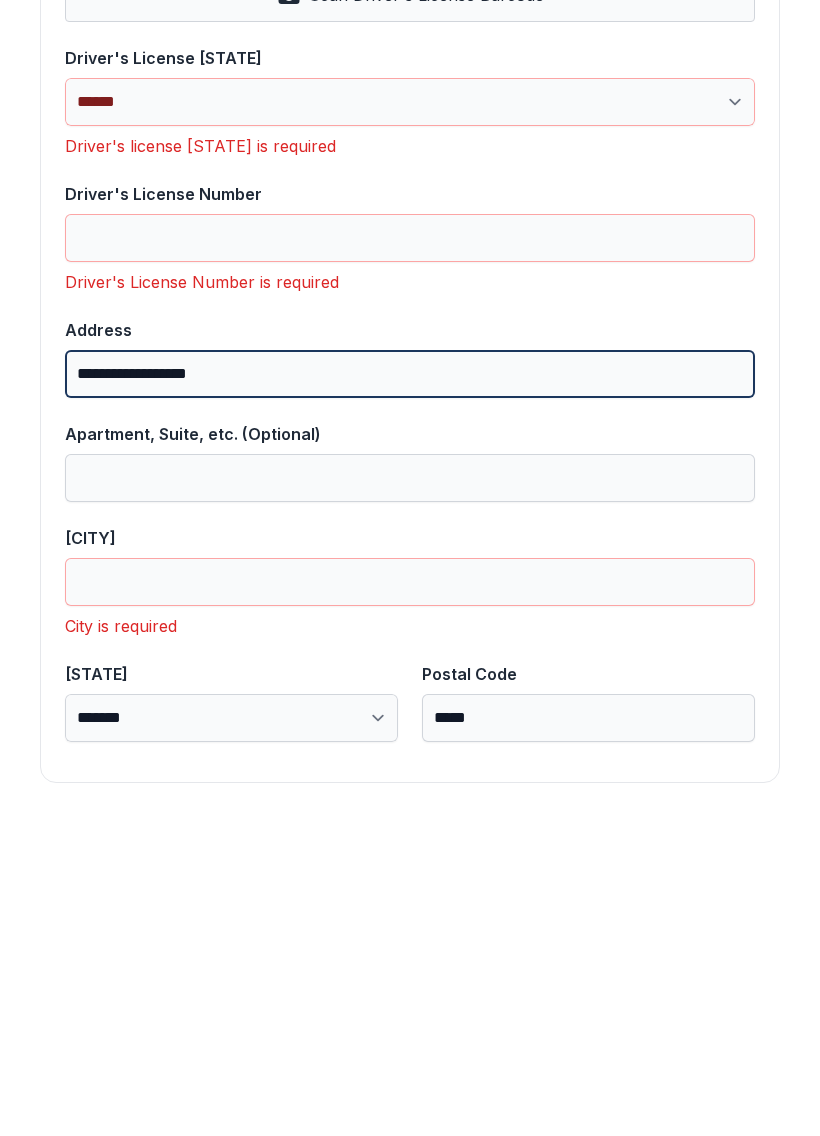 type on "[MASKED_INFO]" 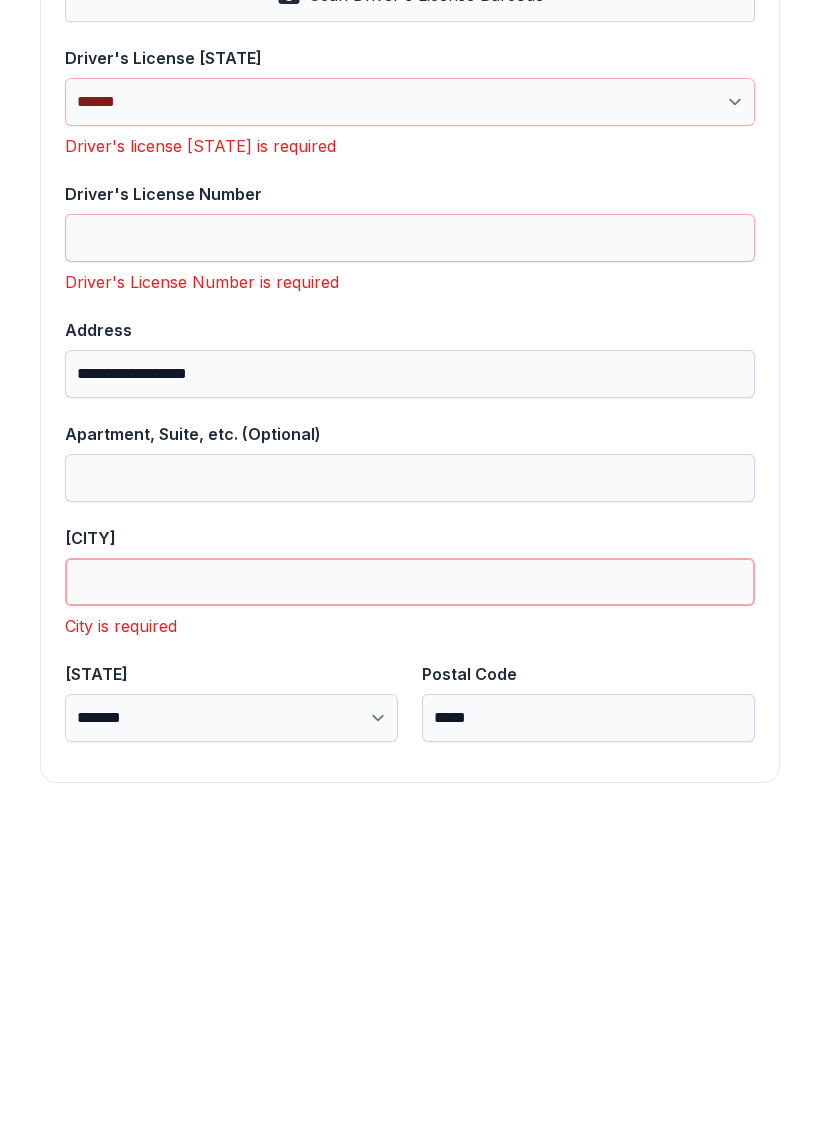 click on "[CITY]" at bounding box center [410, 899] 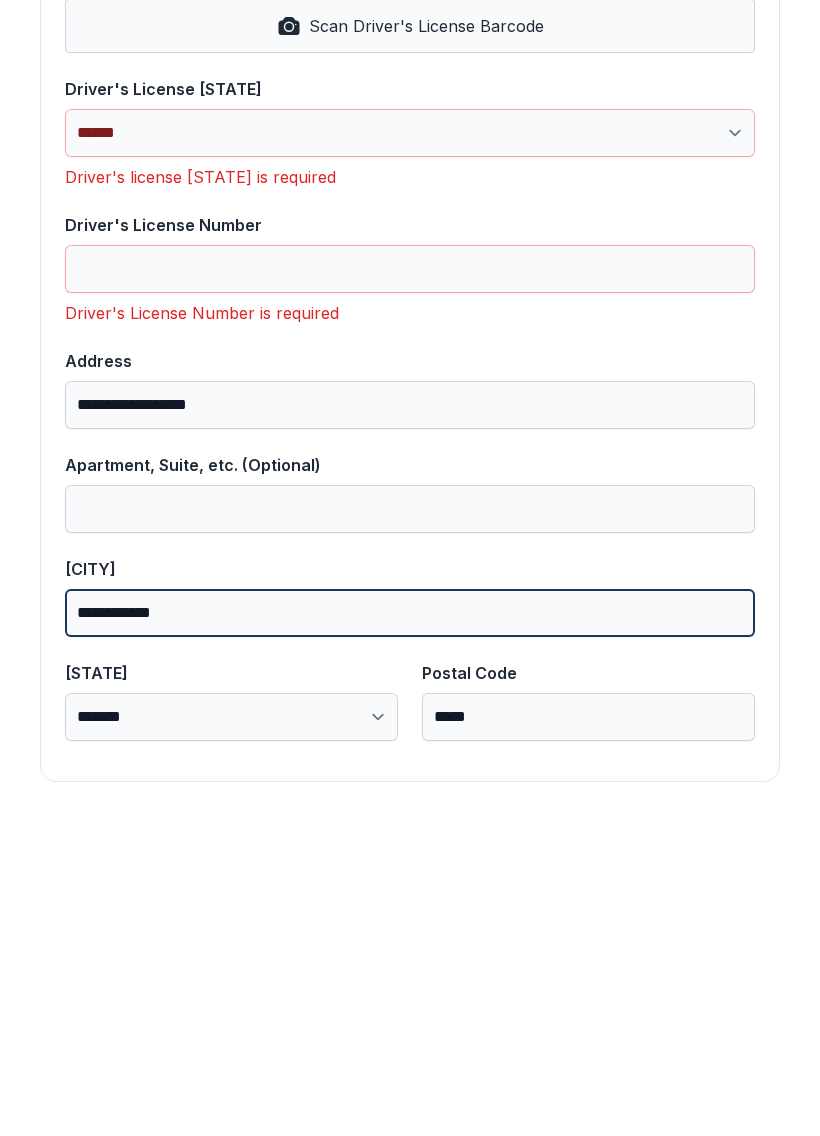 scroll, scrollTop: 870, scrollLeft: 0, axis: vertical 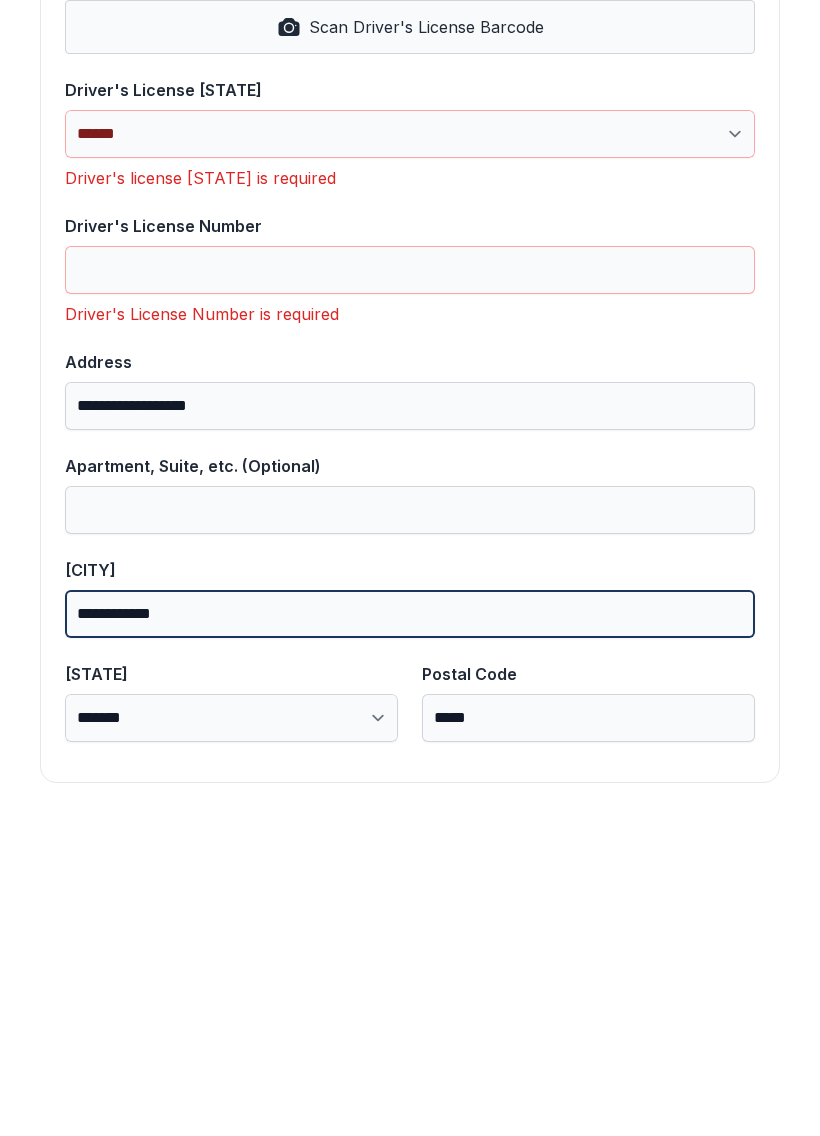 type on "[MASKED_INFO]" 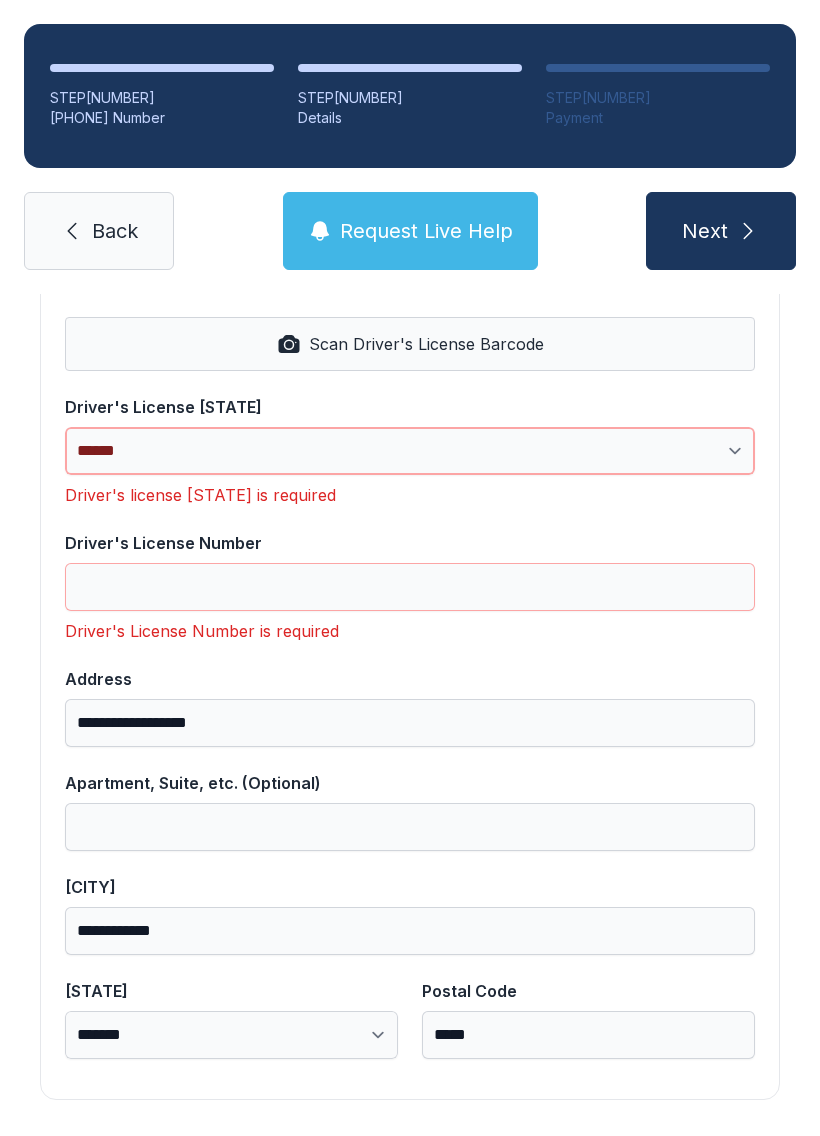 select on "[MASKED_INFO]" 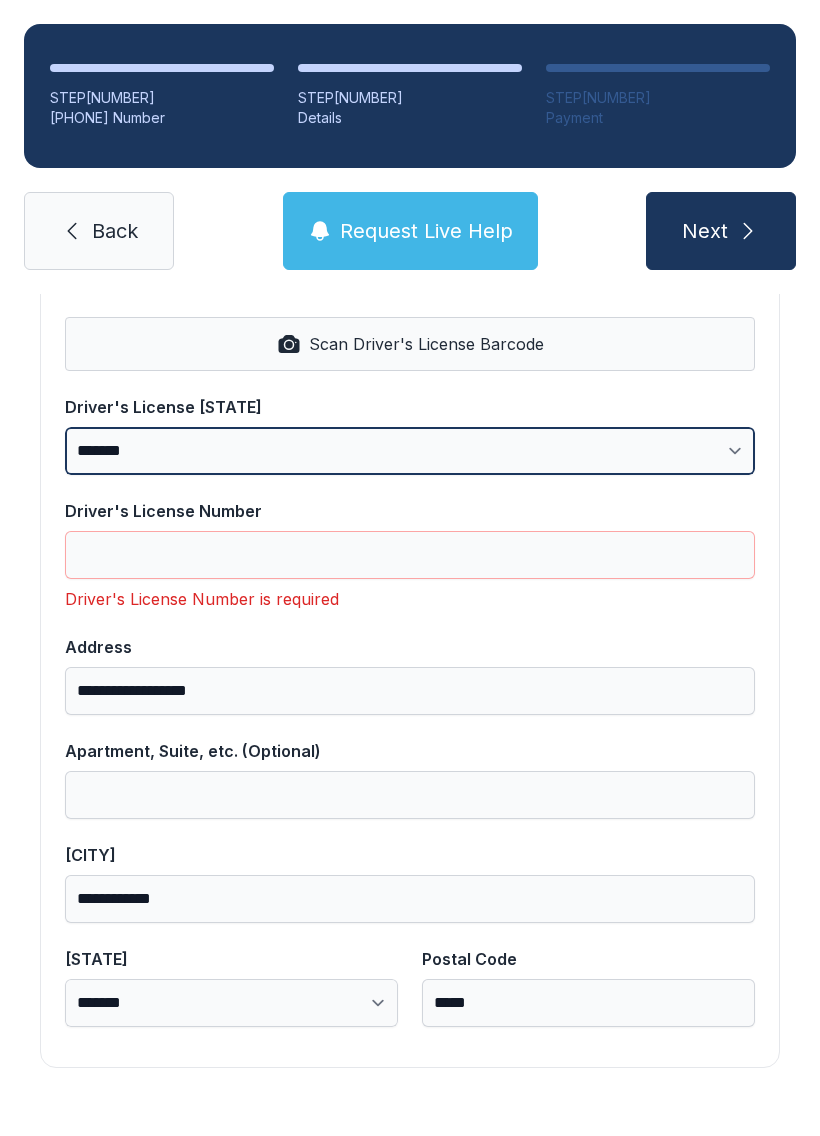 scroll, scrollTop: 838, scrollLeft: 0, axis: vertical 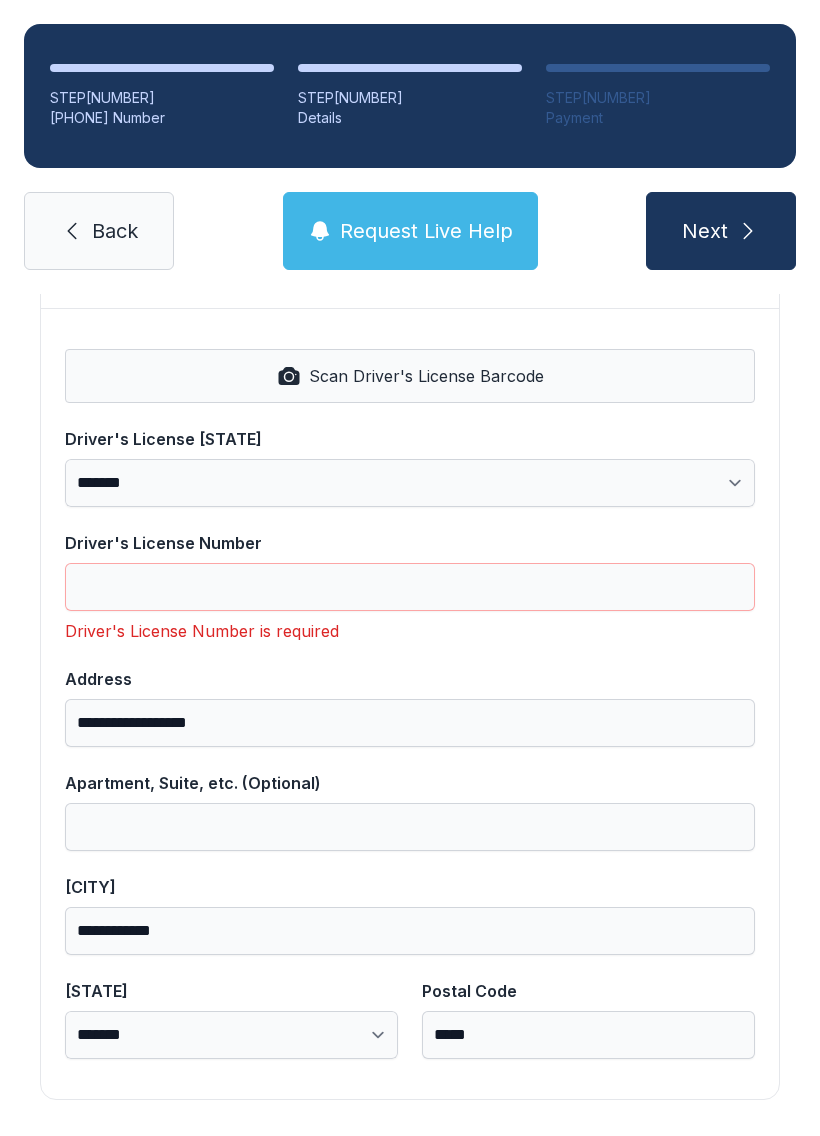 click at bounding box center [748, 231] 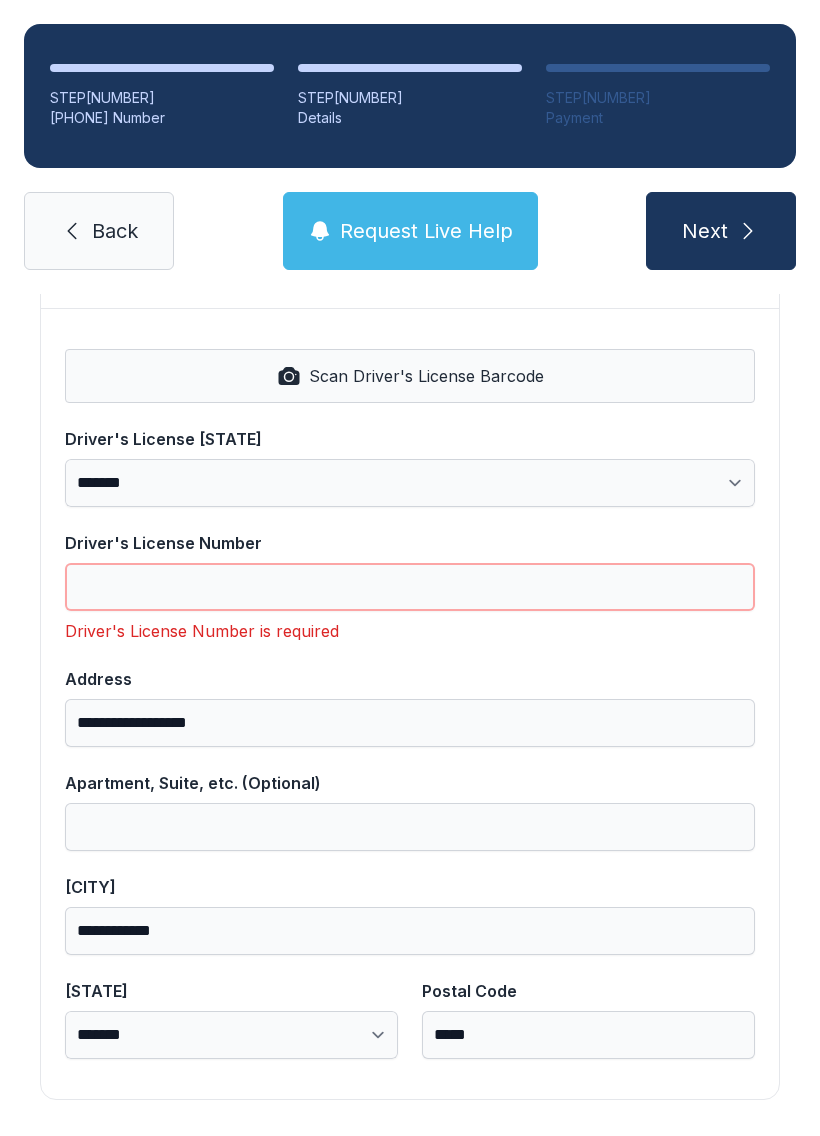 click on "Next" at bounding box center (721, 231) 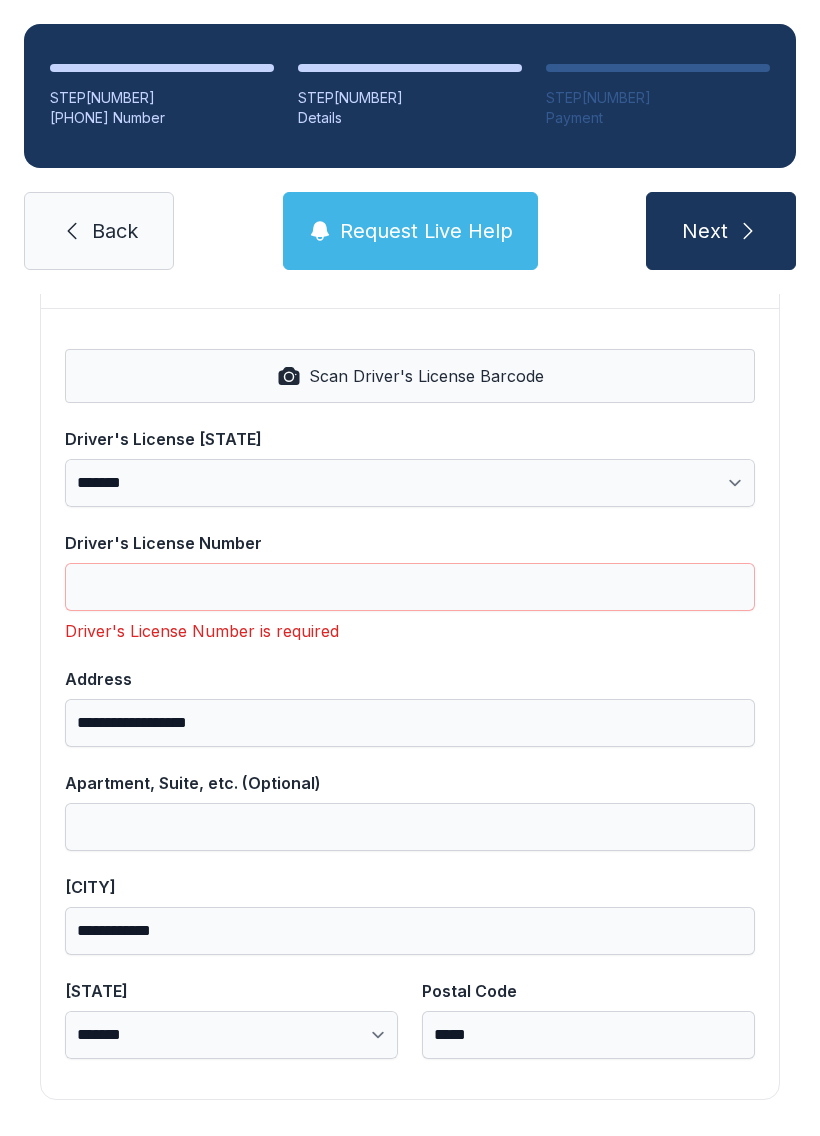 click on "Next" at bounding box center [705, 231] 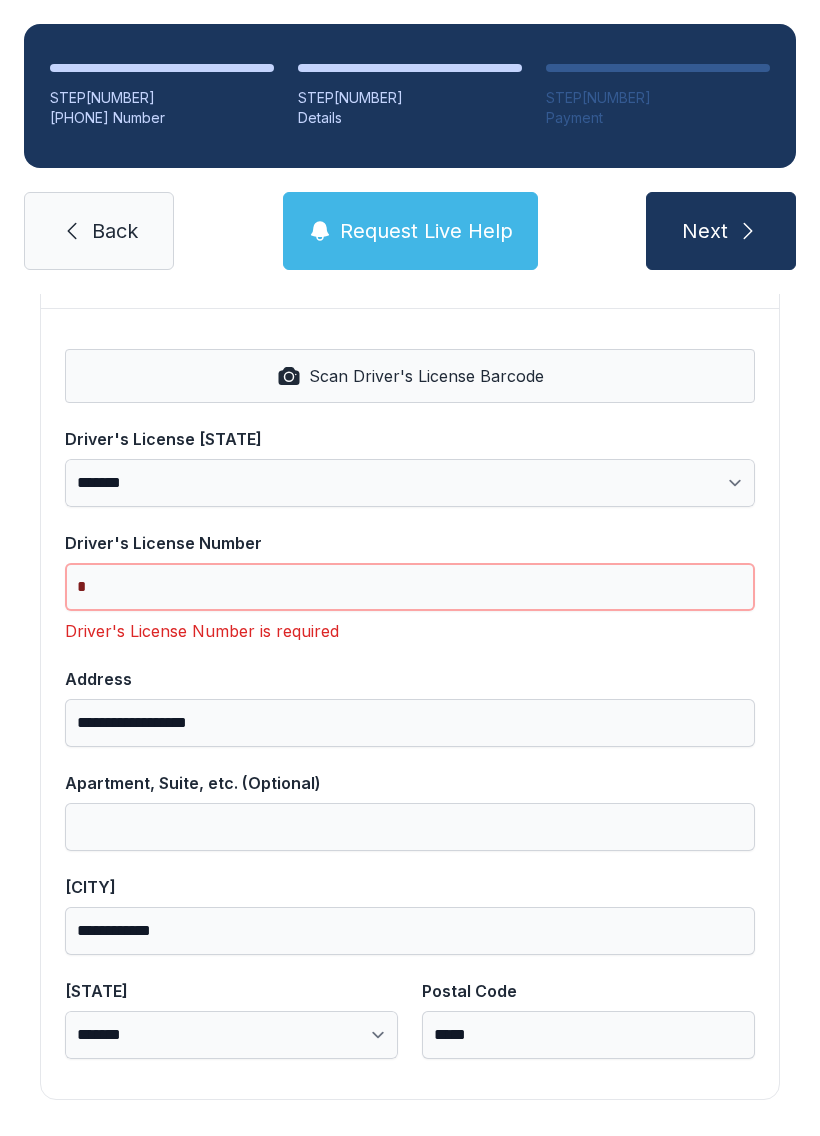 scroll, scrollTop: 806, scrollLeft: 0, axis: vertical 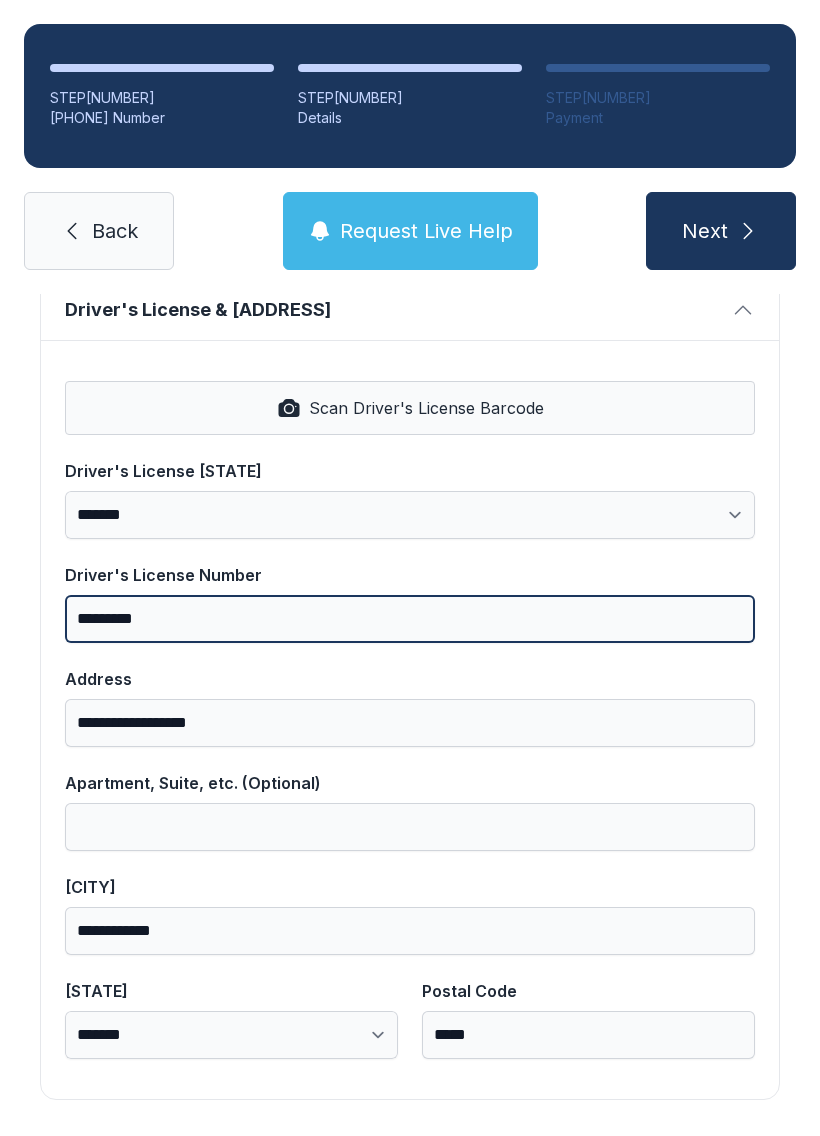 type on "[MASKED_INFO]" 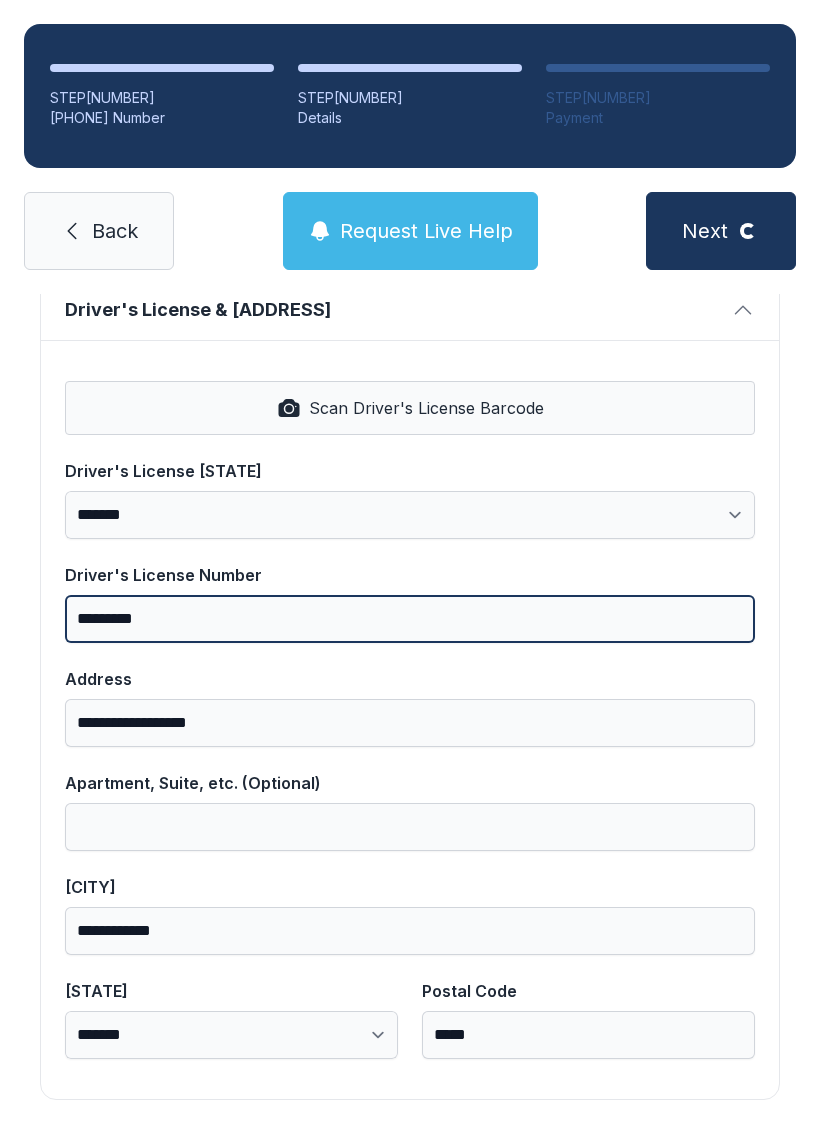 scroll, scrollTop: 0, scrollLeft: 0, axis: both 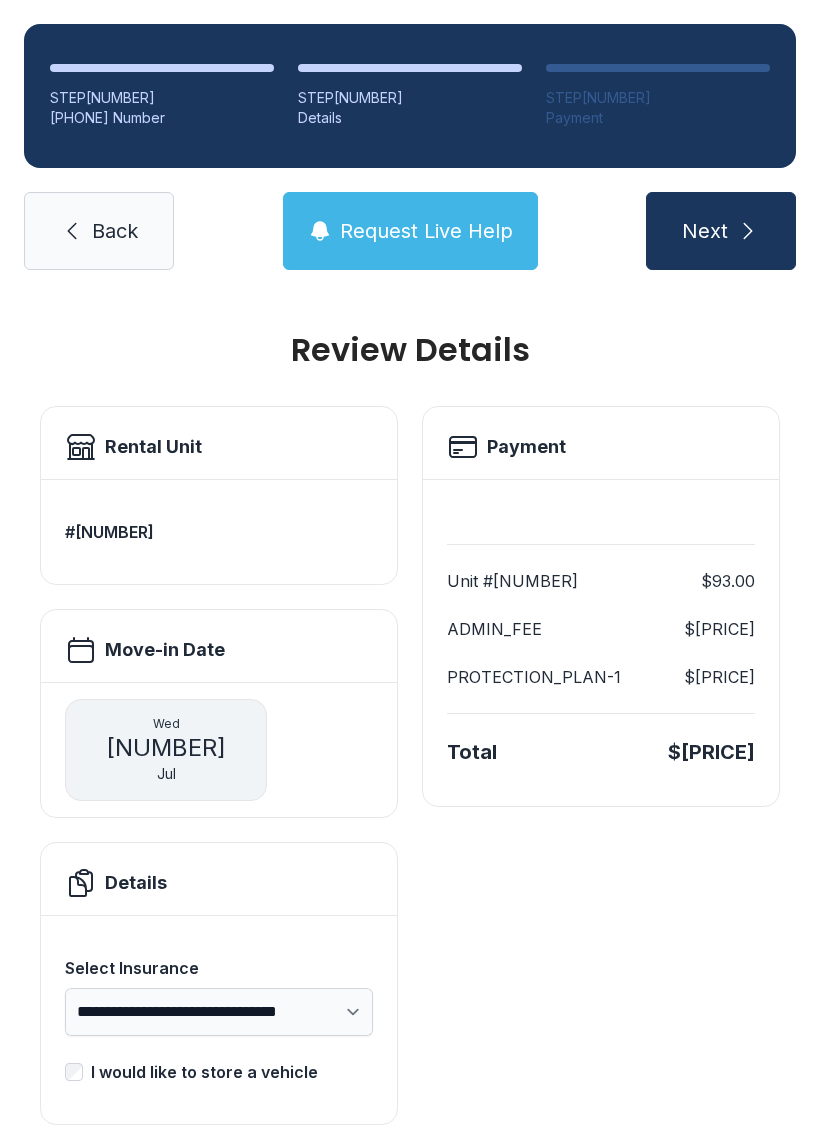 click on "#[NUMBER]" at bounding box center [219, 532] 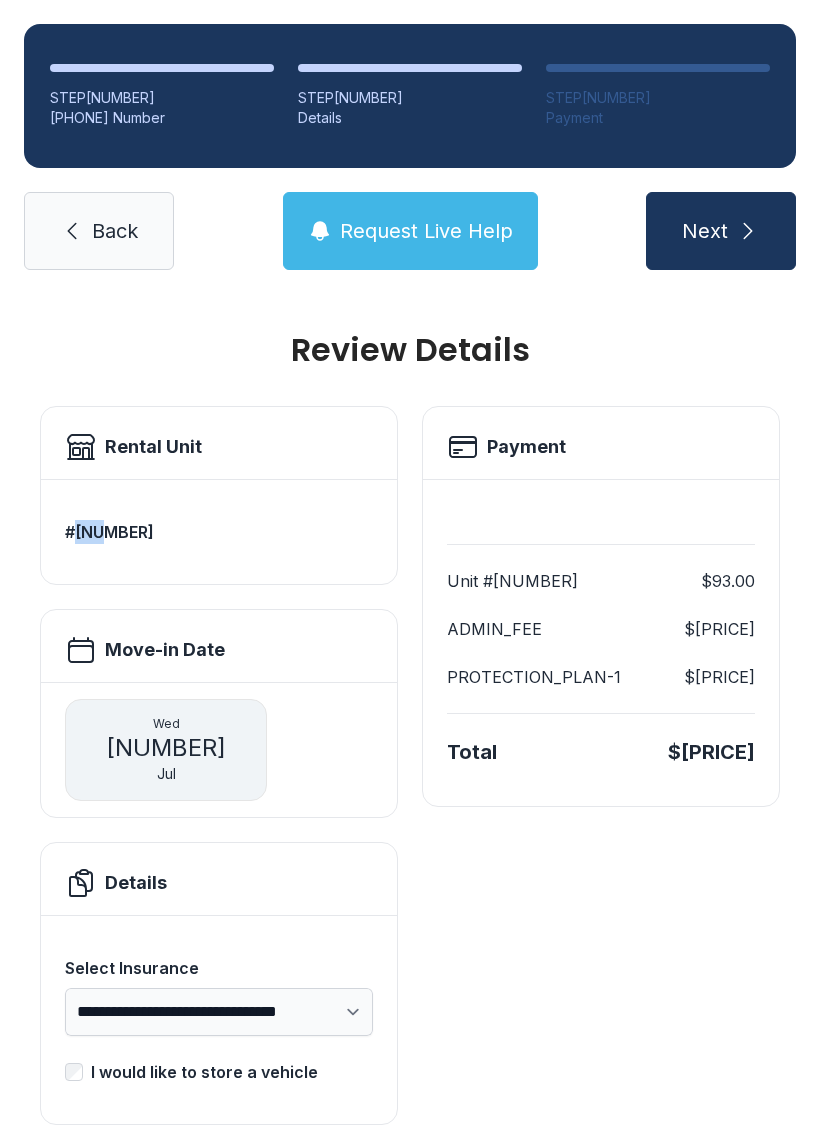 click on "#[NUMBER]" at bounding box center [219, 532] 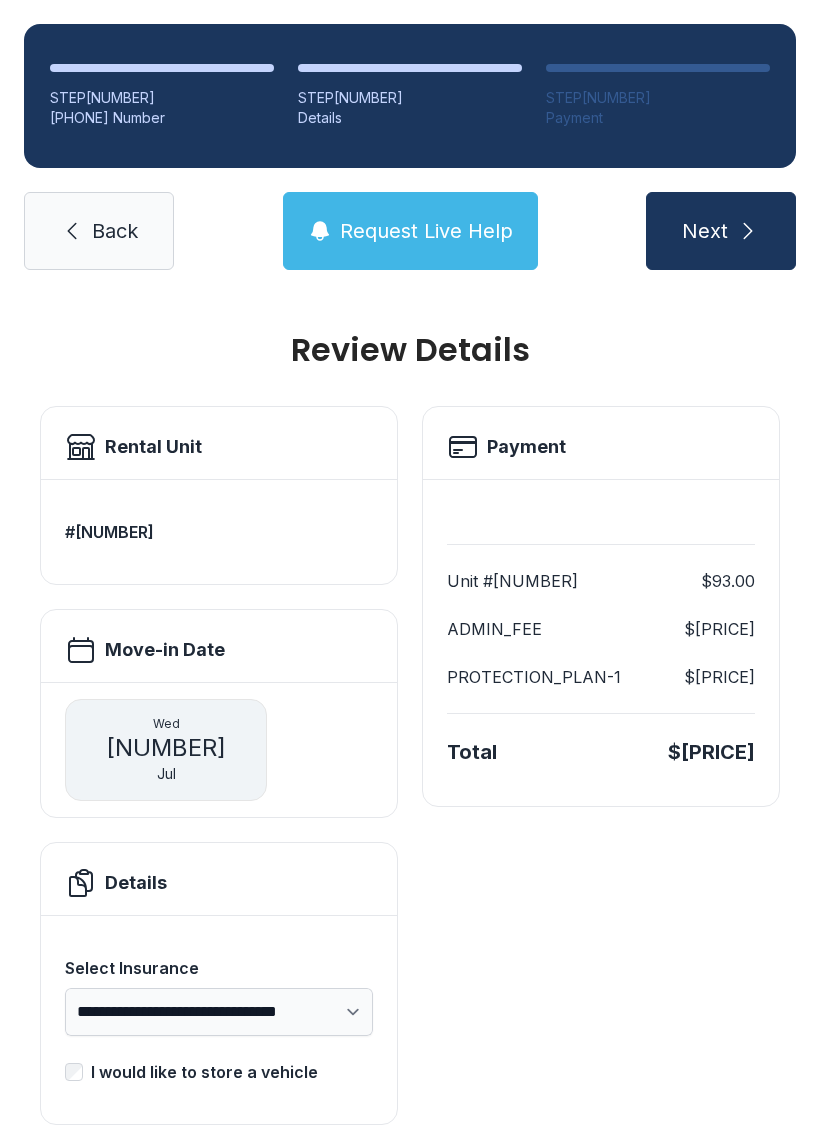 click on "#[NUMBER]" at bounding box center (219, 532) 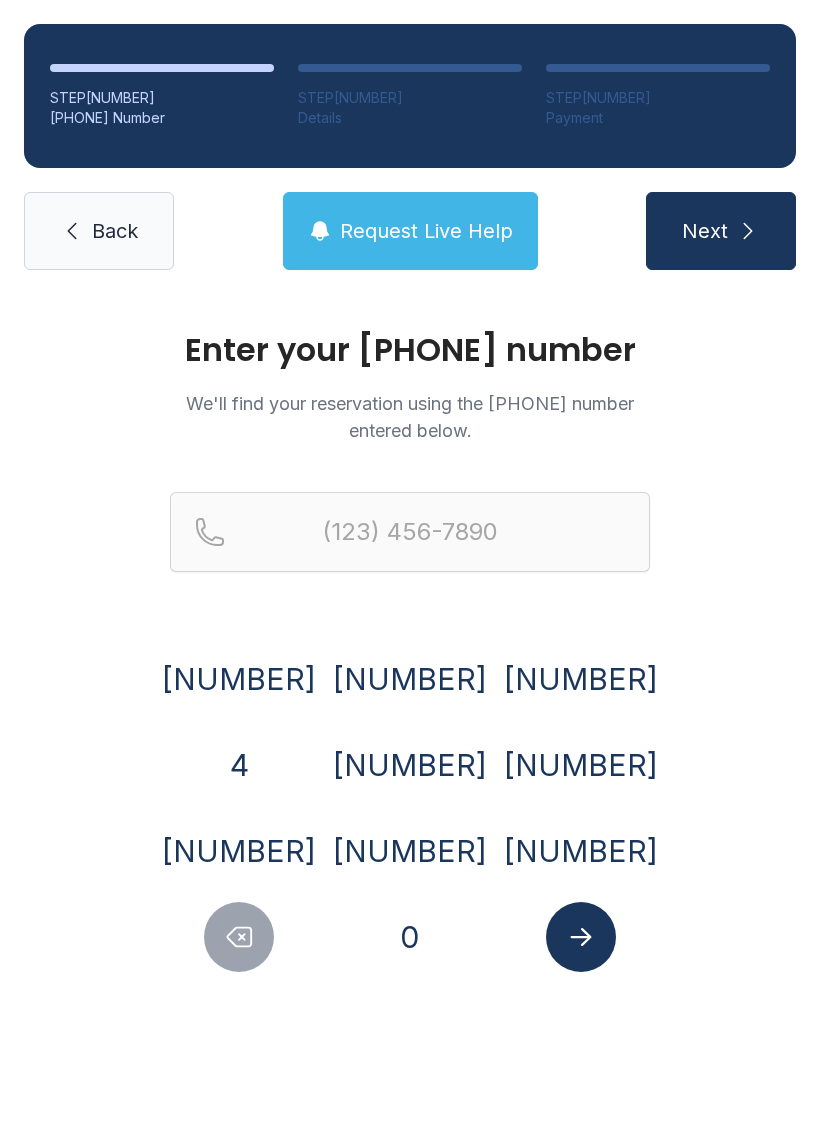 scroll, scrollTop: 0, scrollLeft: 0, axis: both 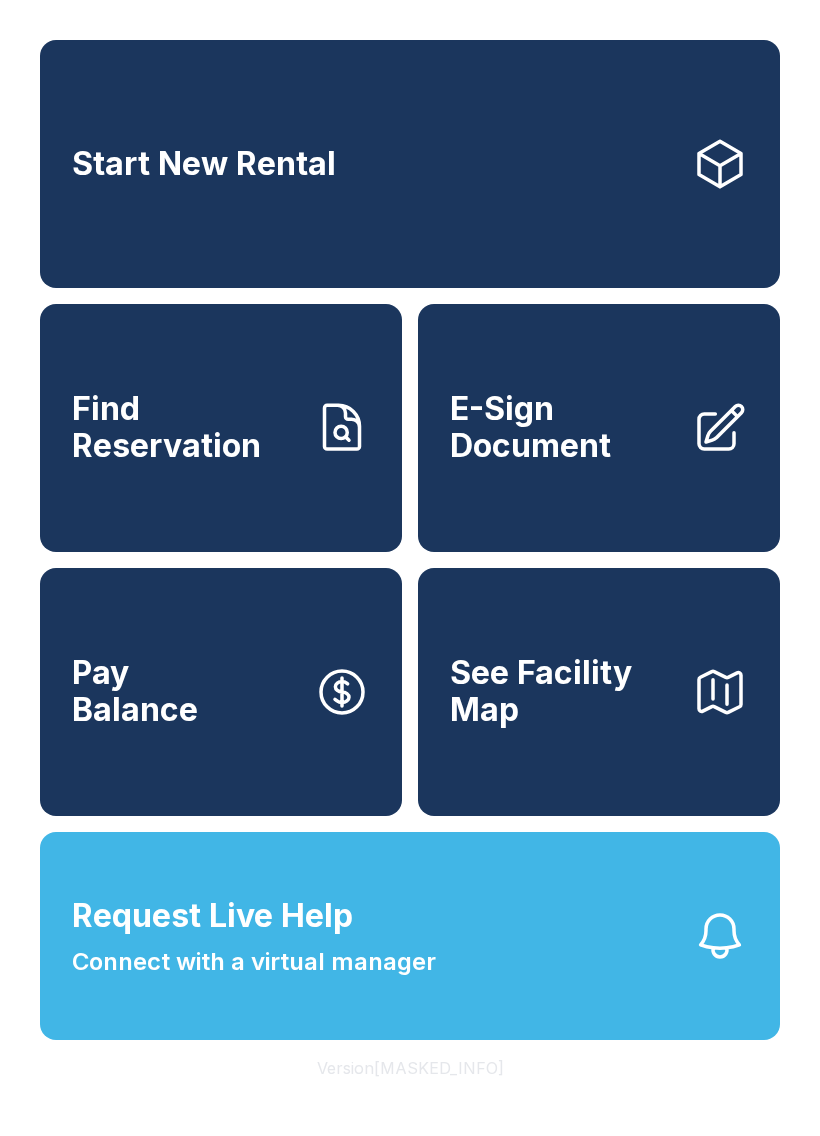 click on "Find Reservation" at bounding box center [185, 427] 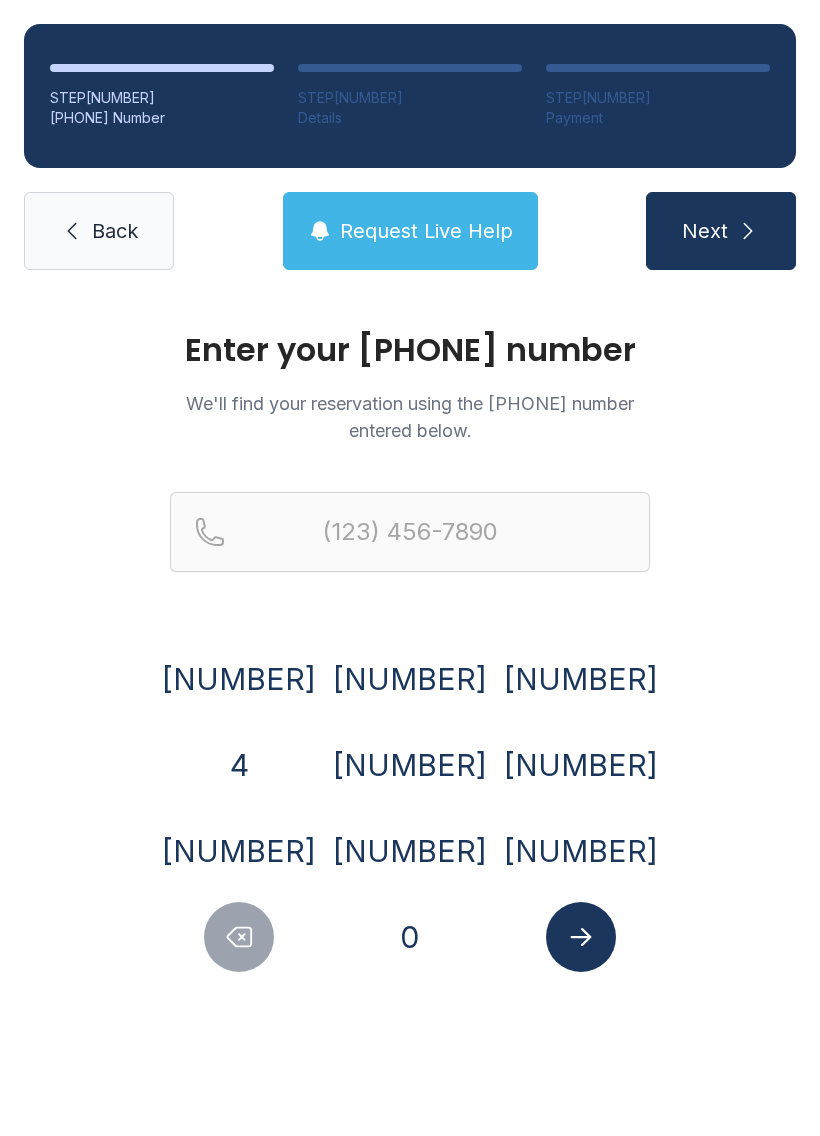 click on "[NUMBER]" at bounding box center (239, 679) 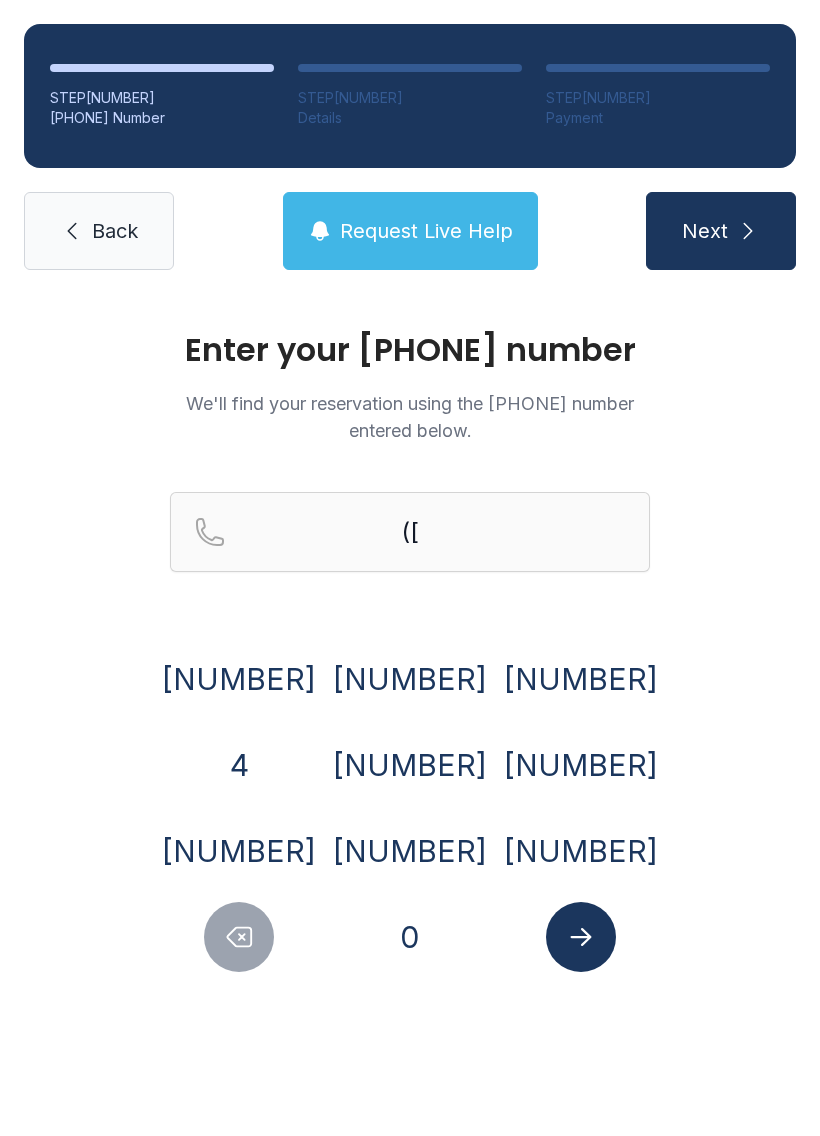 click on "[NUMBER]" at bounding box center [239, 679] 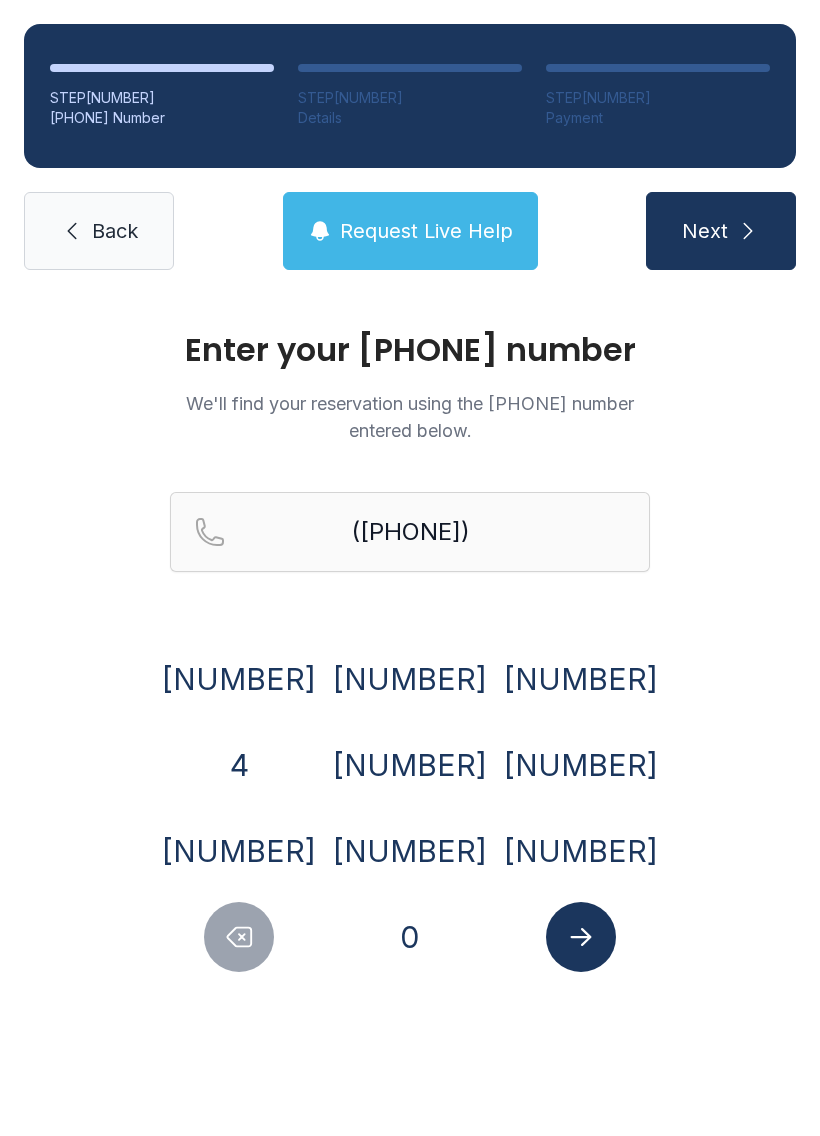 click on "4" at bounding box center [239, 679] 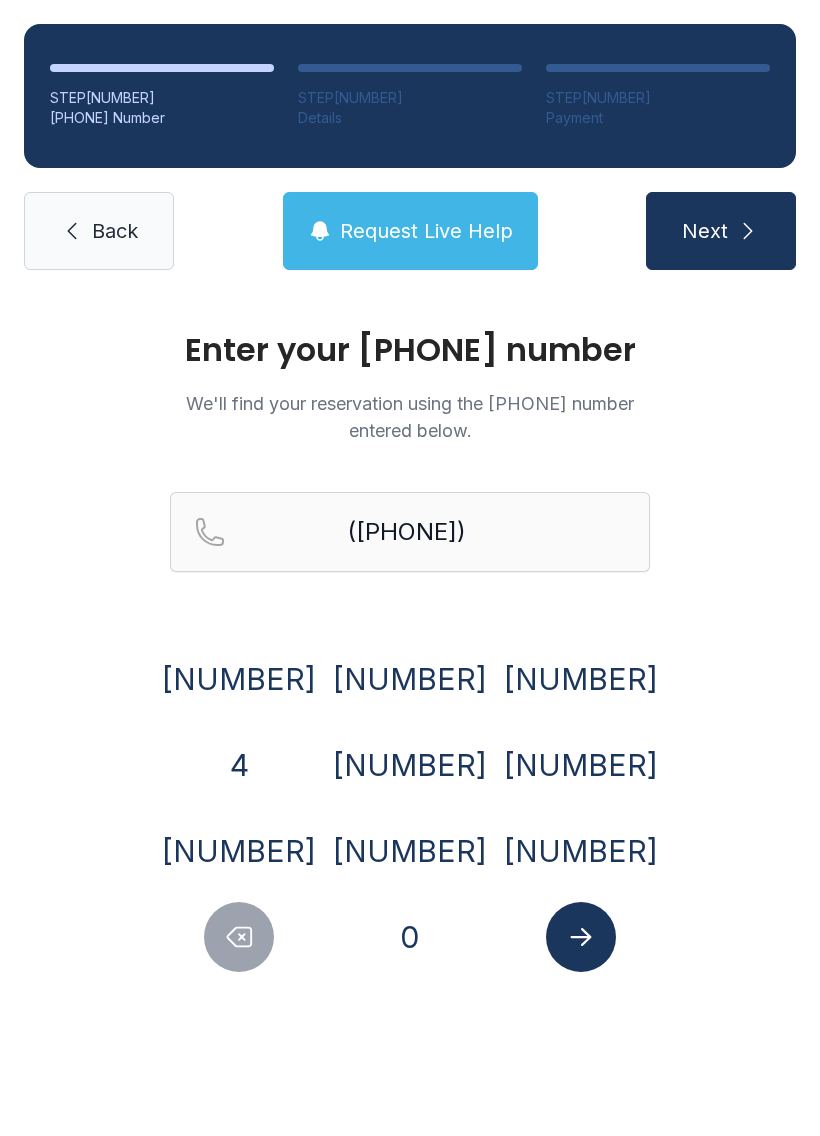 click on "[NUMBER]" at bounding box center (239, 679) 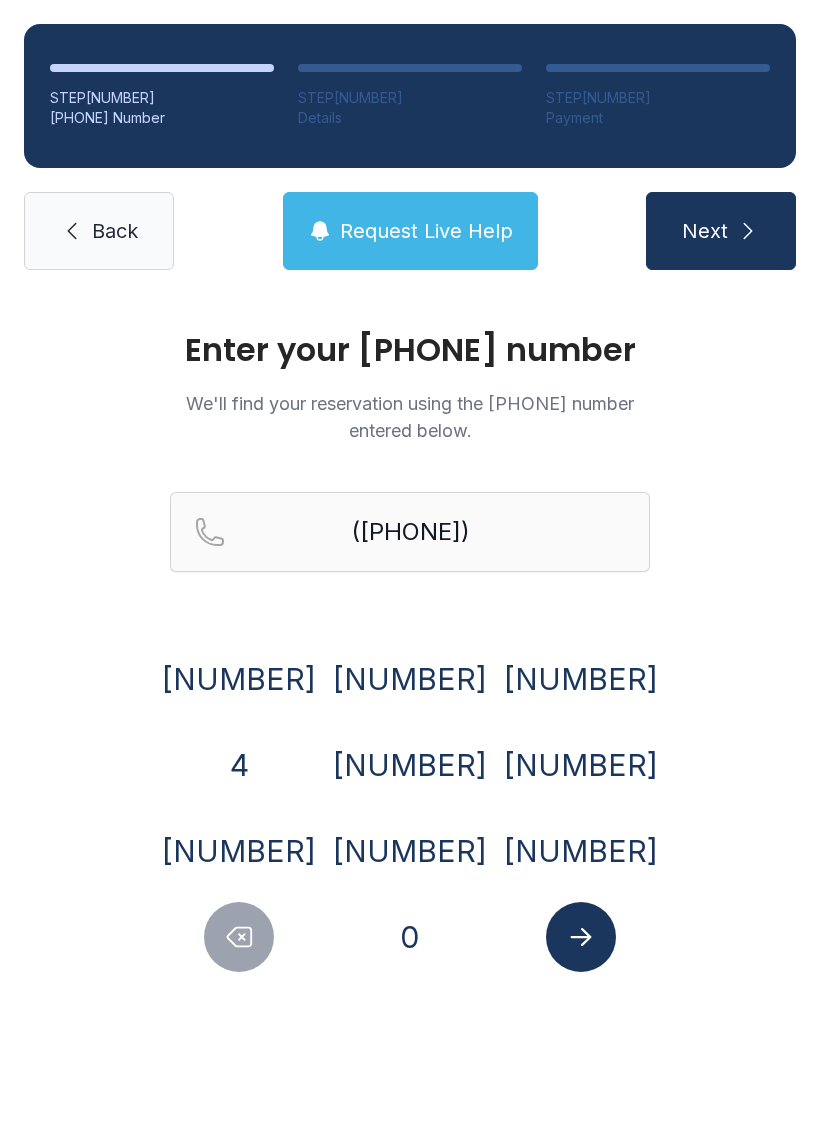 click on "[NUMBER]" at bounding box center (239, 679) 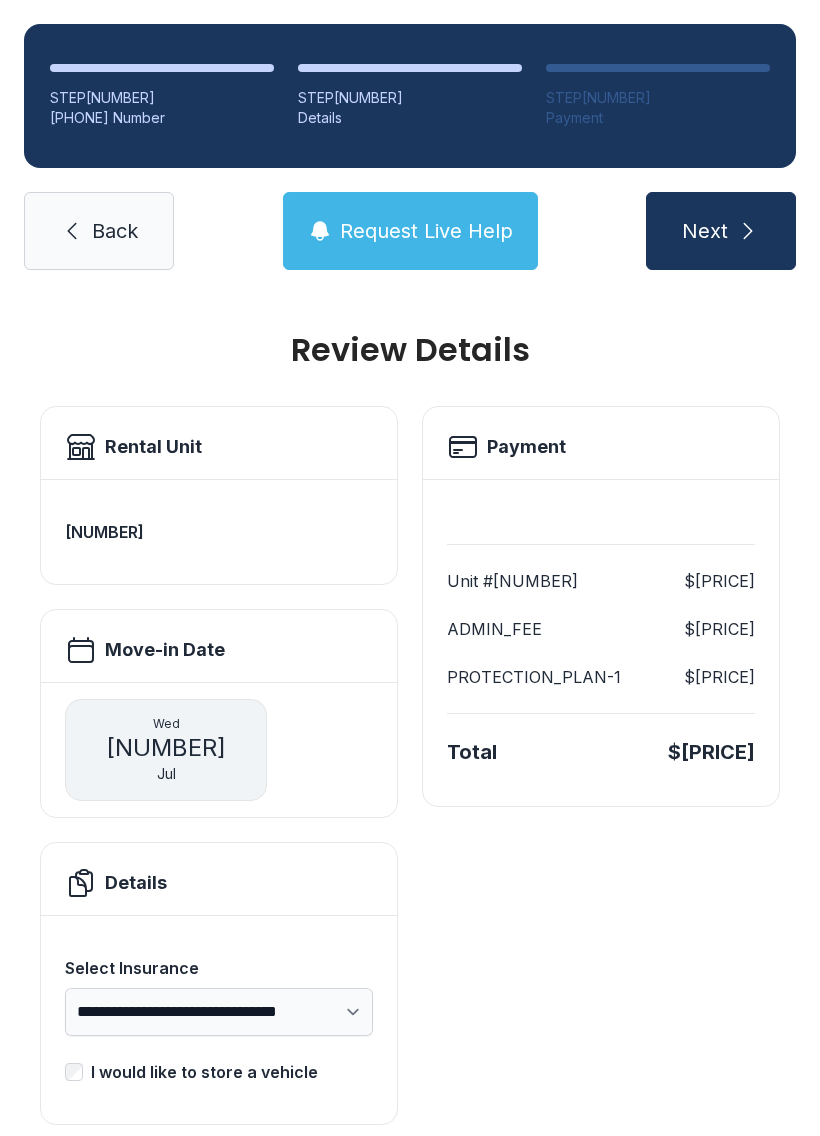 click on "Next" at bounding box center [721, 231] 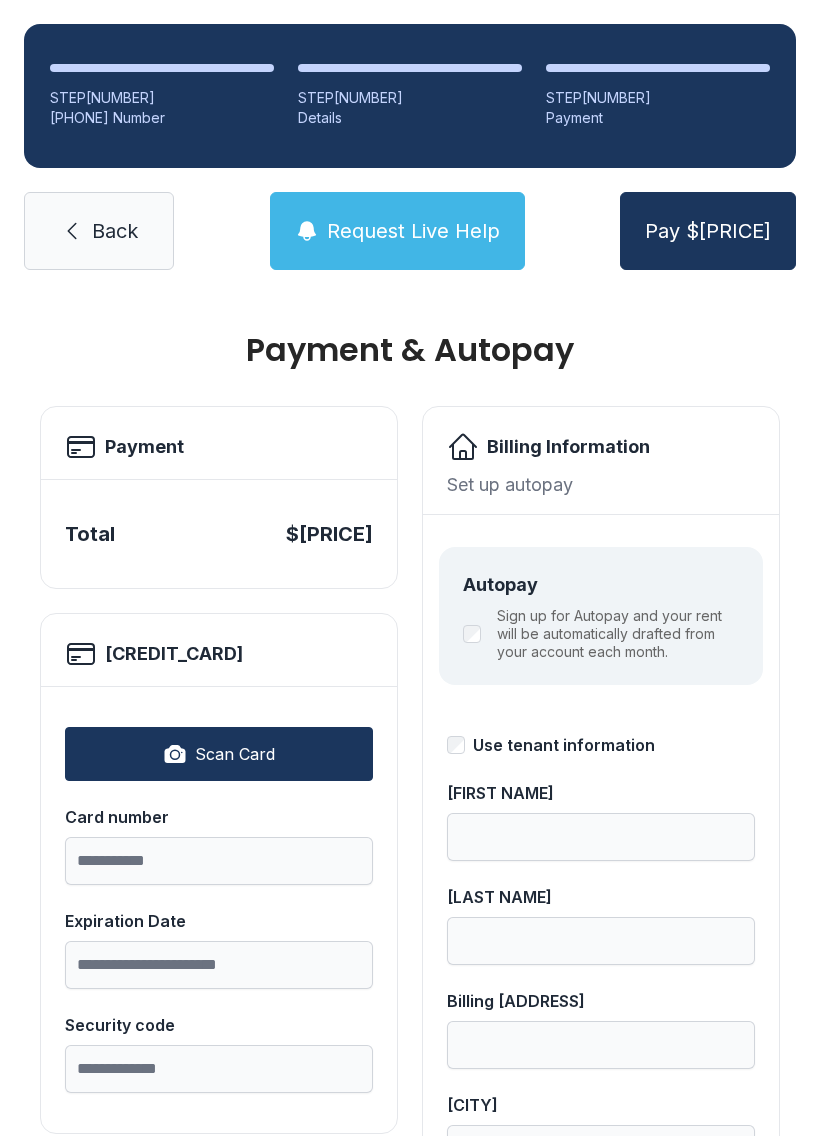 scroll, scrollTop: 0, scrollLeft: 0, axis: both 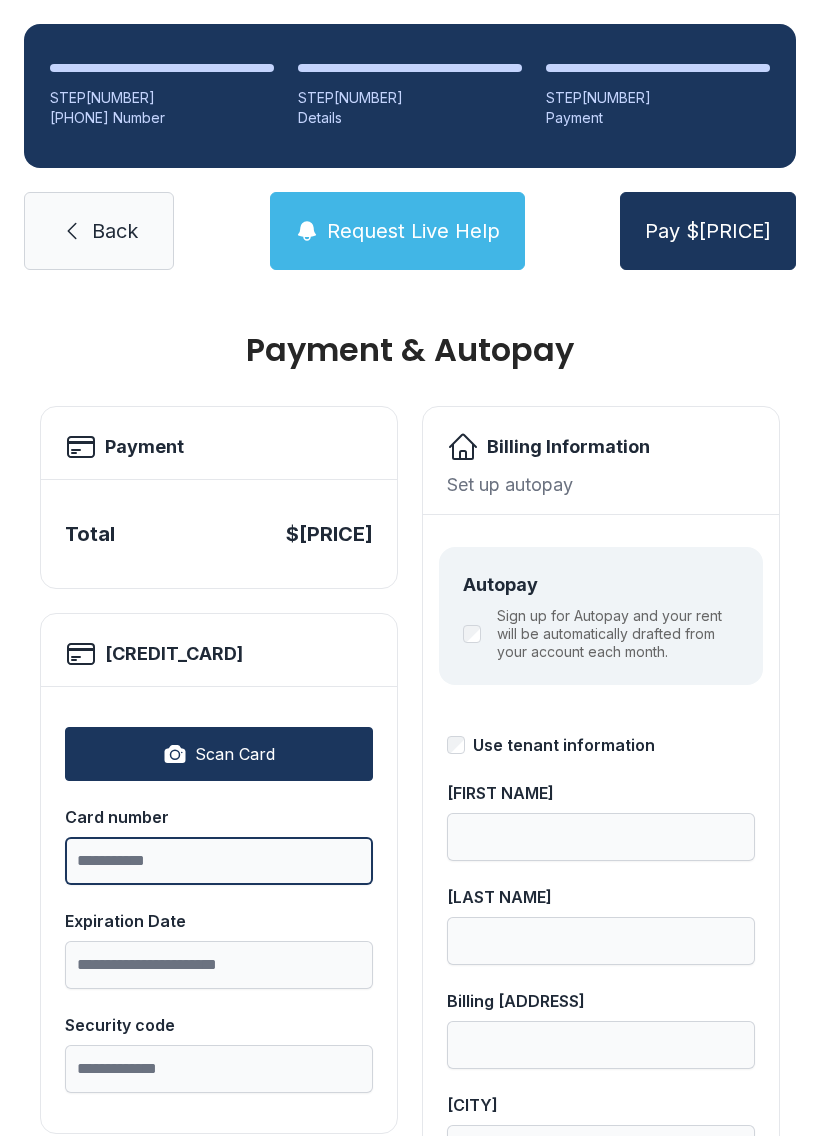 click on "Card number" at bounding box center [219, 861] 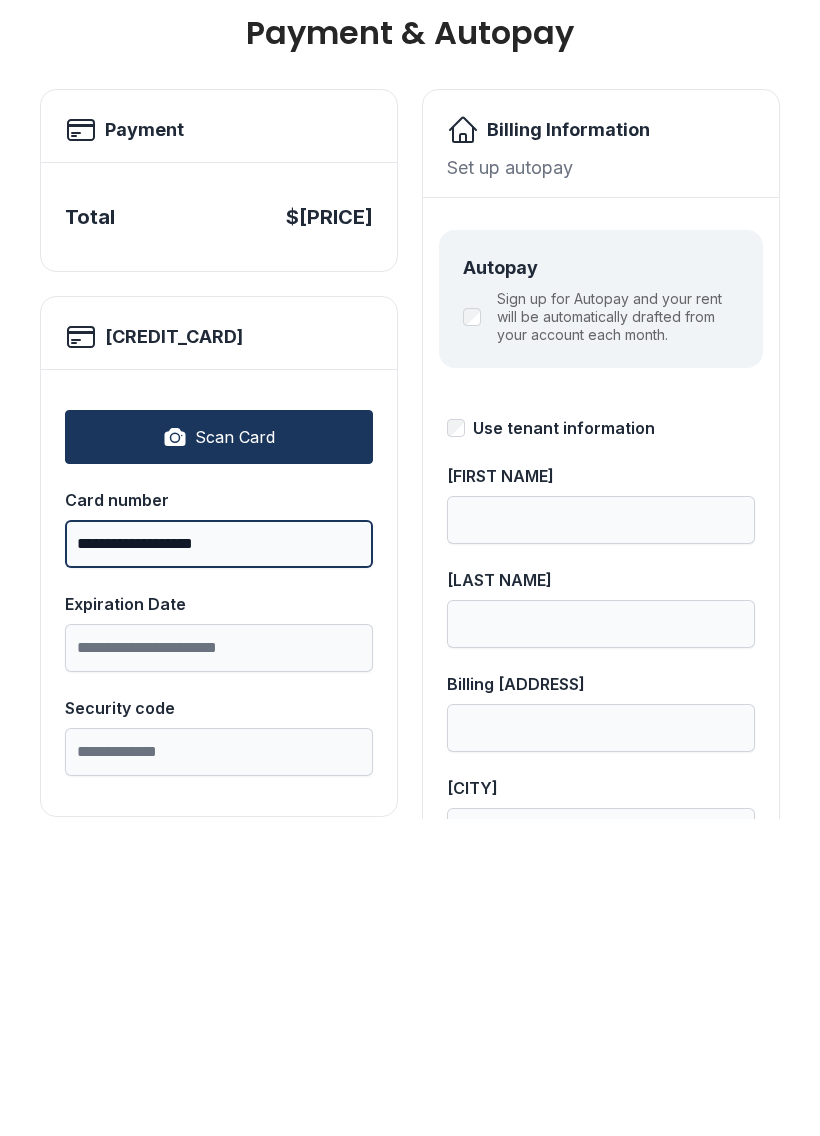 type on "[MASKED_INFO]" 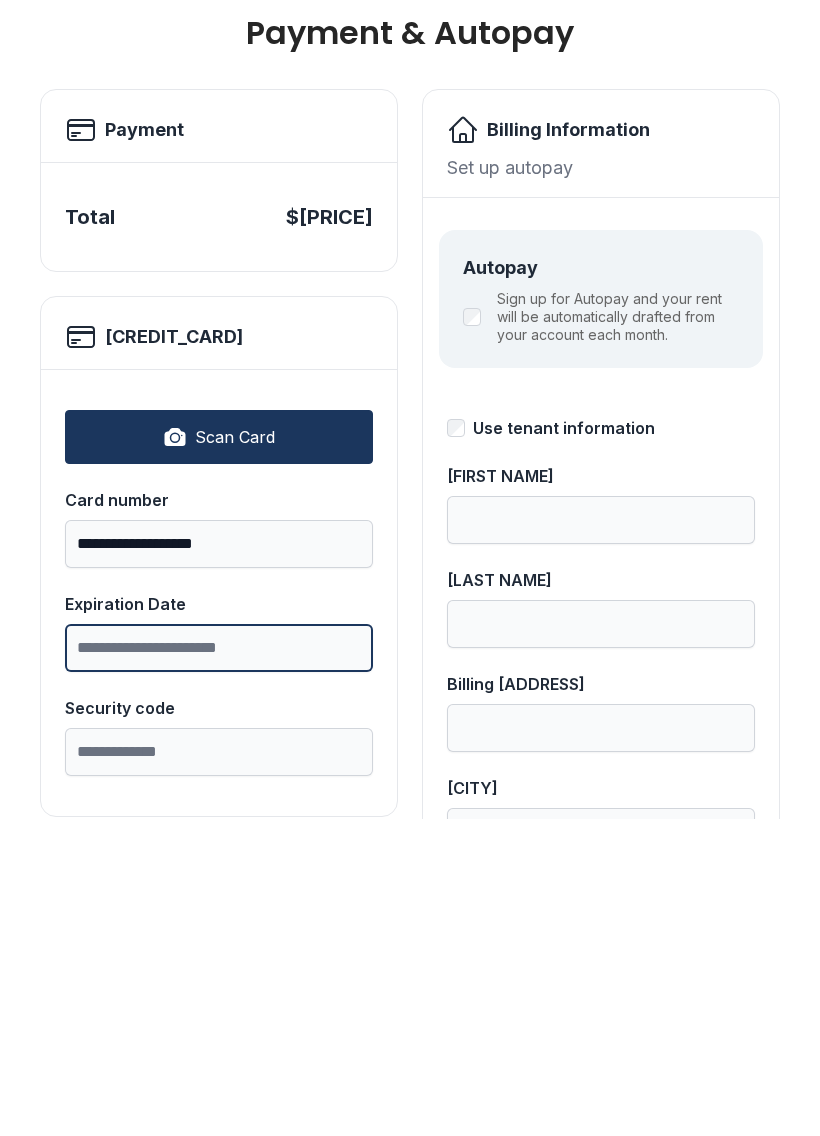 click on "Expiration Date" at bounding box center [219, 965] 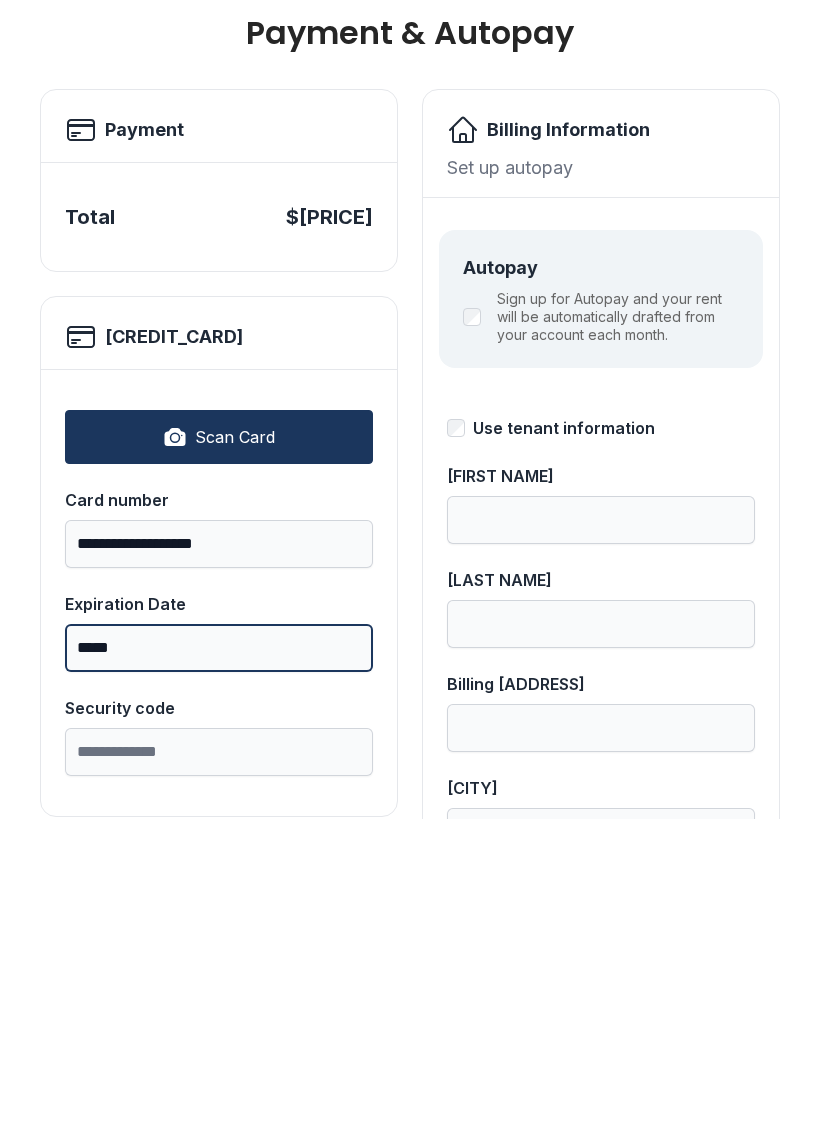 type on "[MASKED_INFO]" 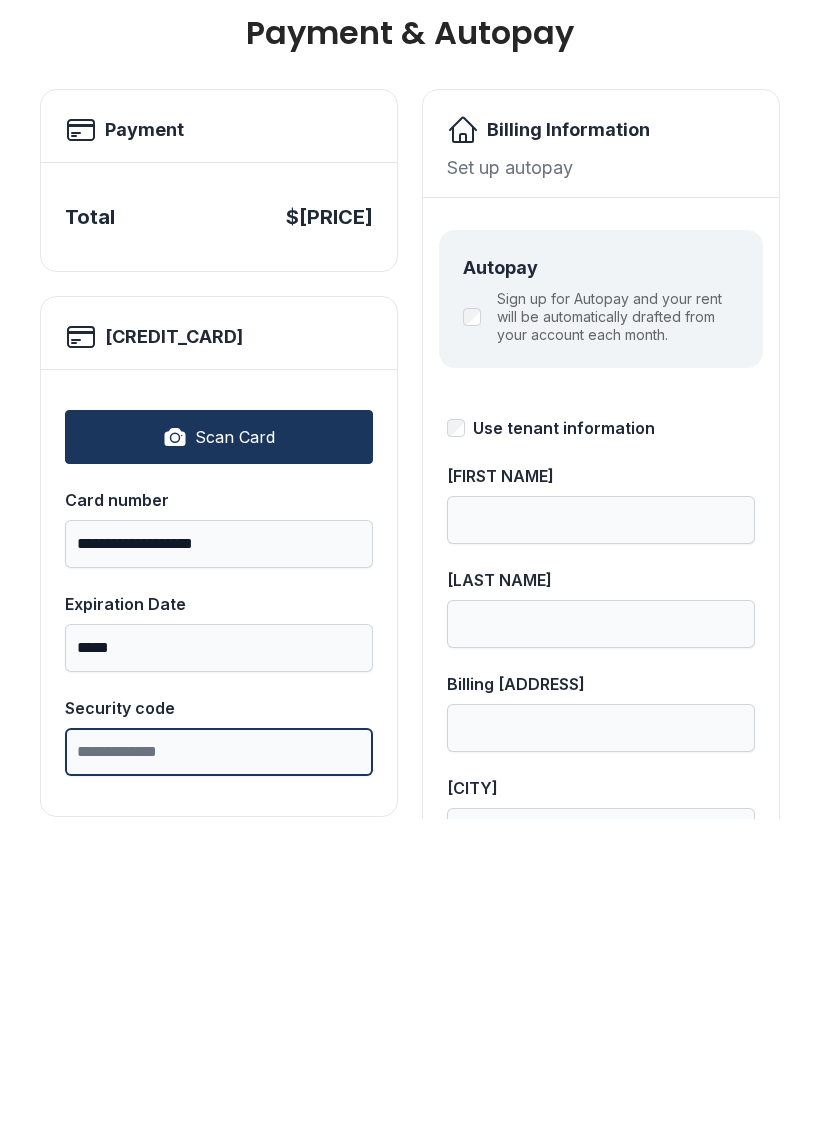 click on "Security code" at bounding box center (219, 1069) 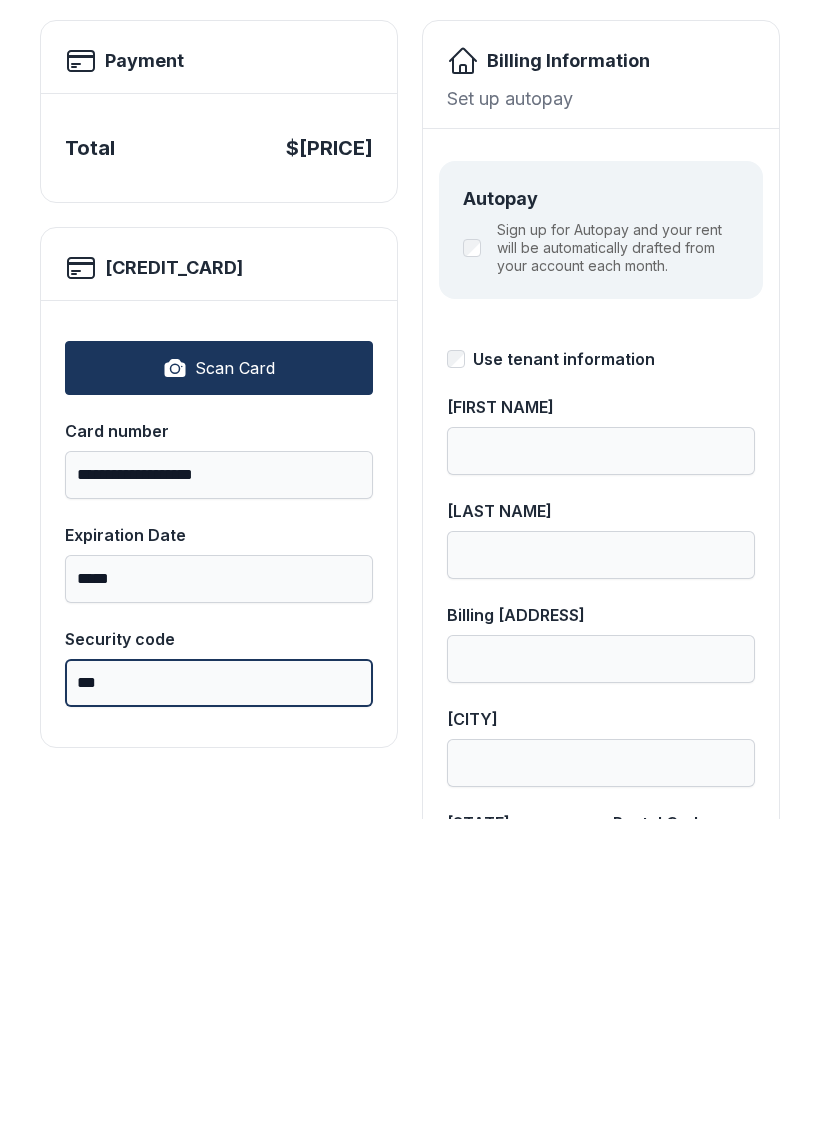 scroll, scrollTop: 70, scrollLeft: 0, axis: vertical 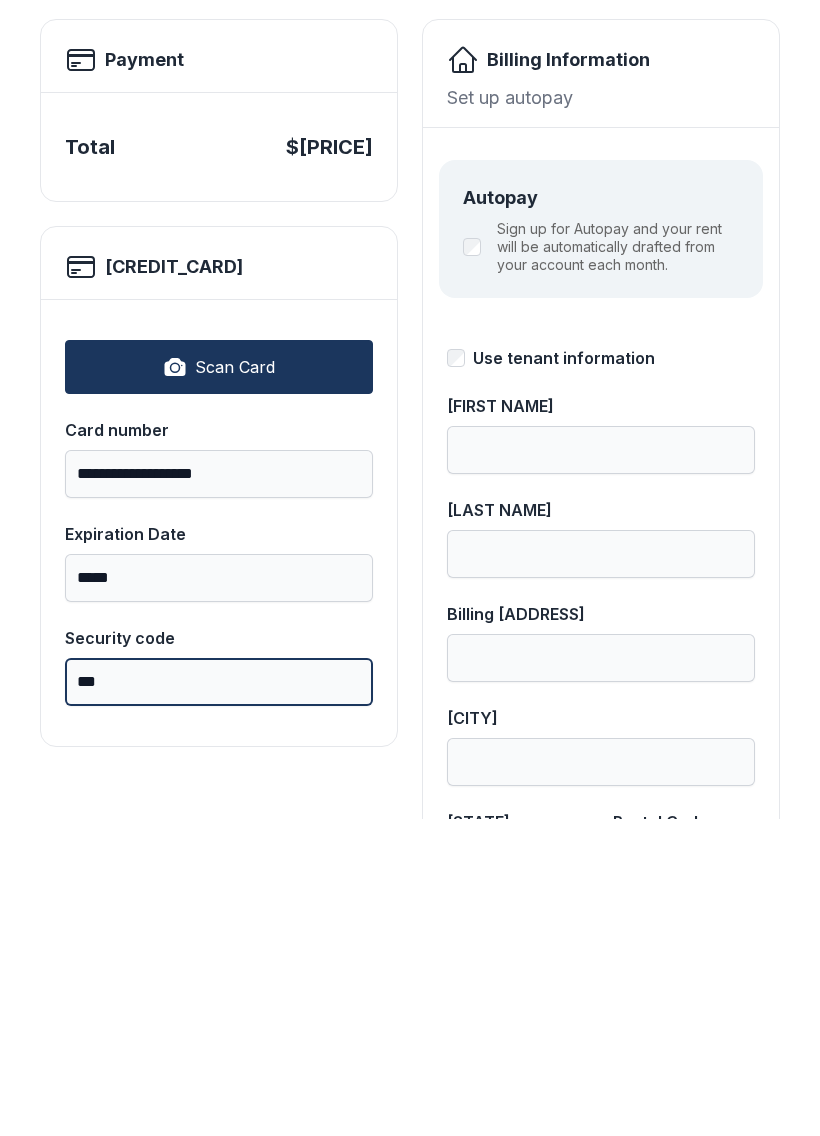 type on "[MASKED_INFO]" 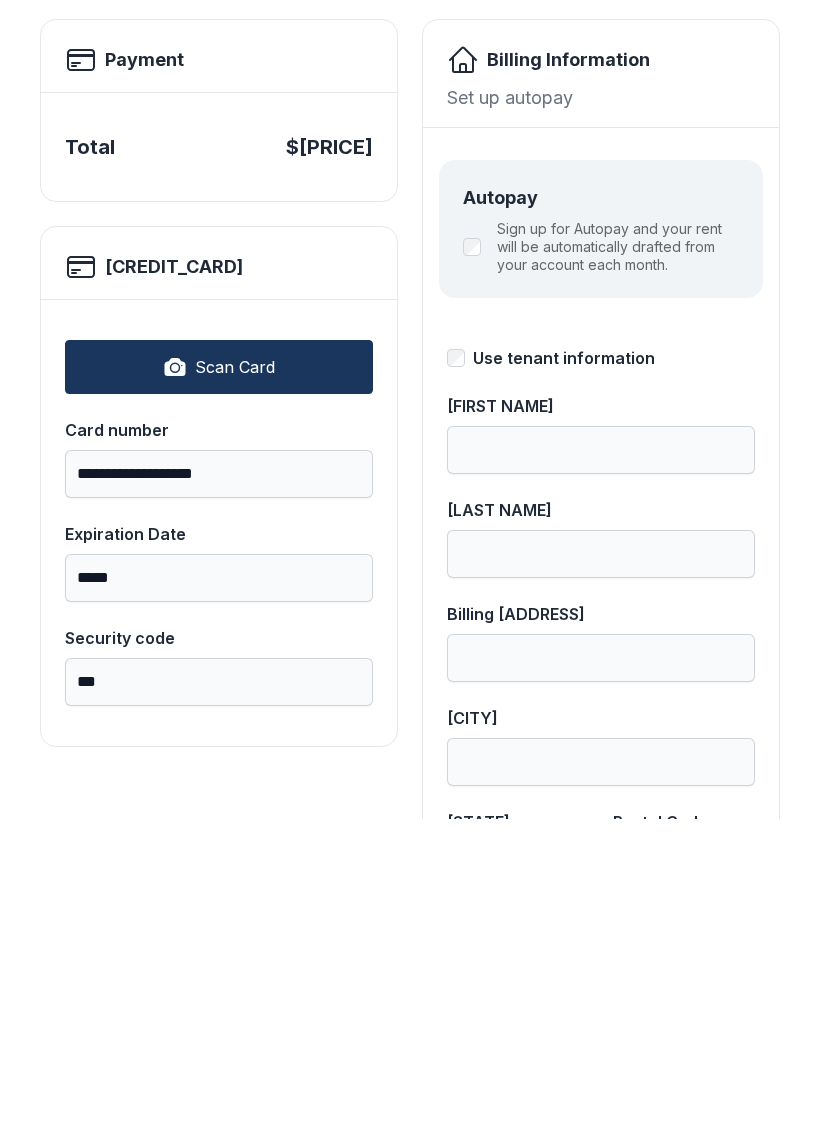 click on "[FIRST NAME]" at bounding box center [219, 747] 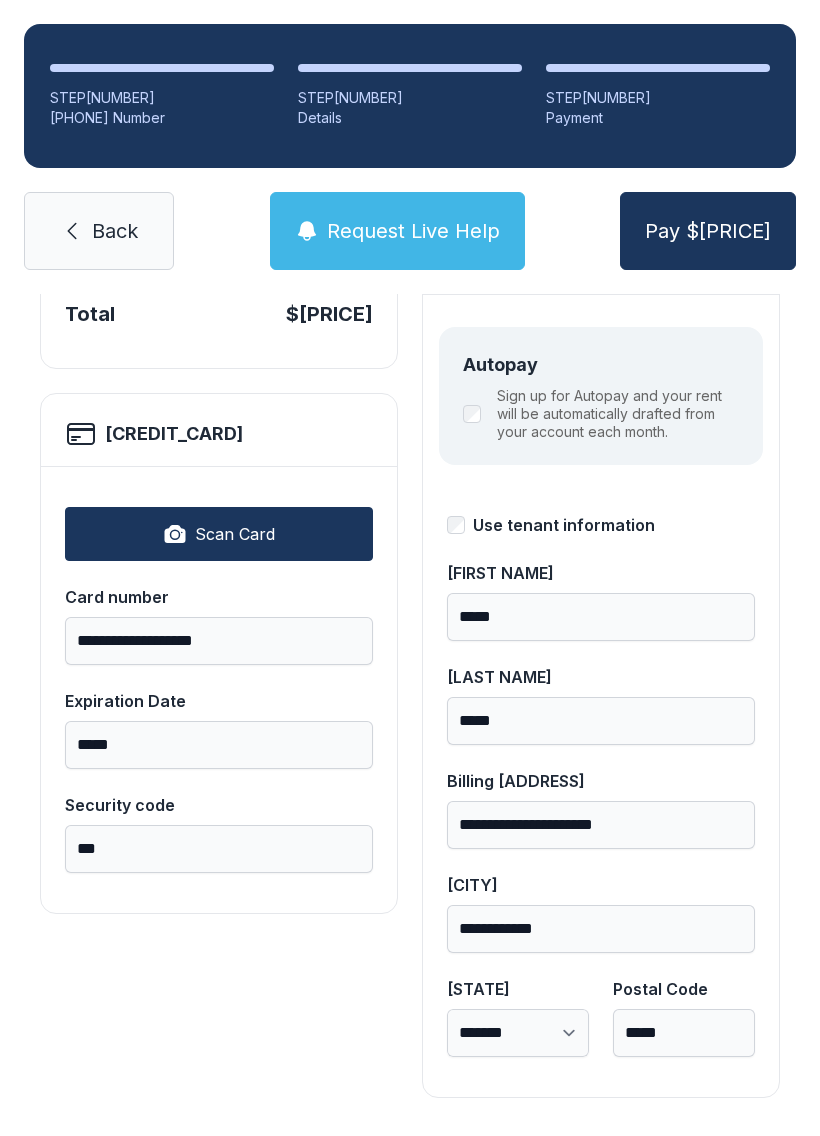 scroll, scrollTop: 218, scrollLeft: 0, axis: vertical 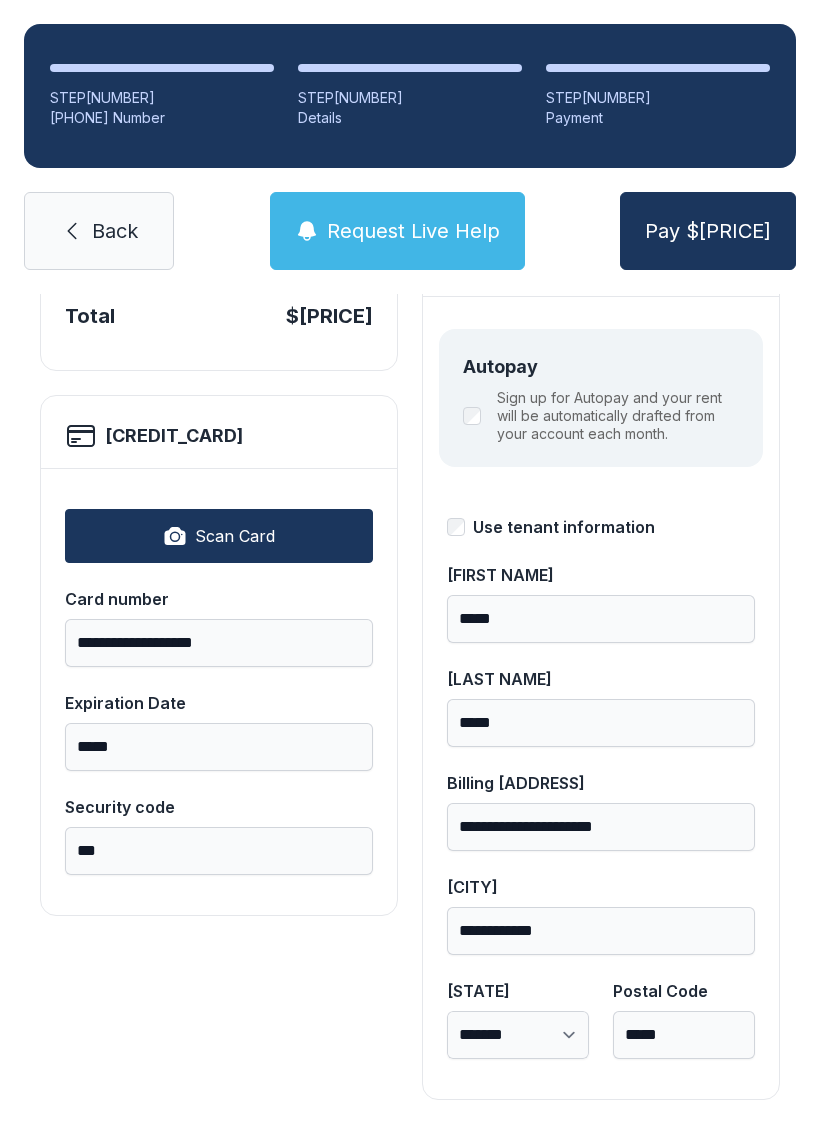 click on "Pay $[PRICE]" at bounding box center [708, 231] 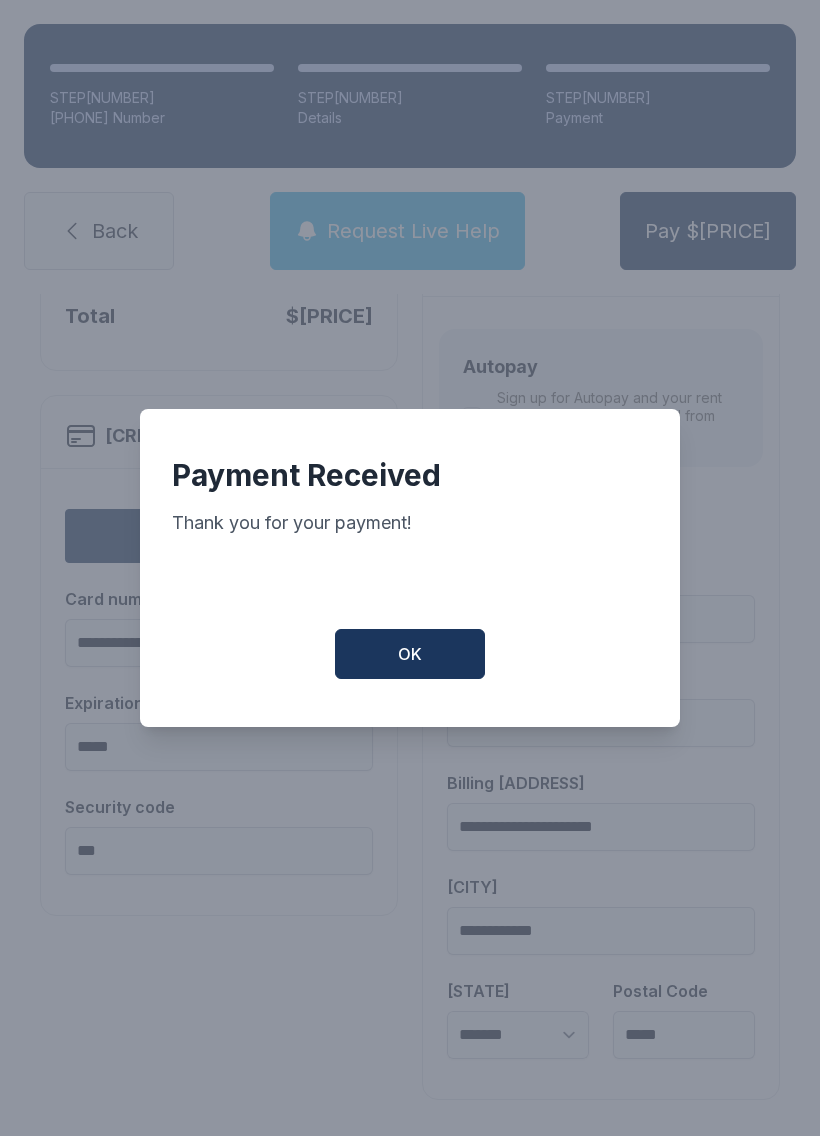 click on "OK" at bounding box center [410, 654] 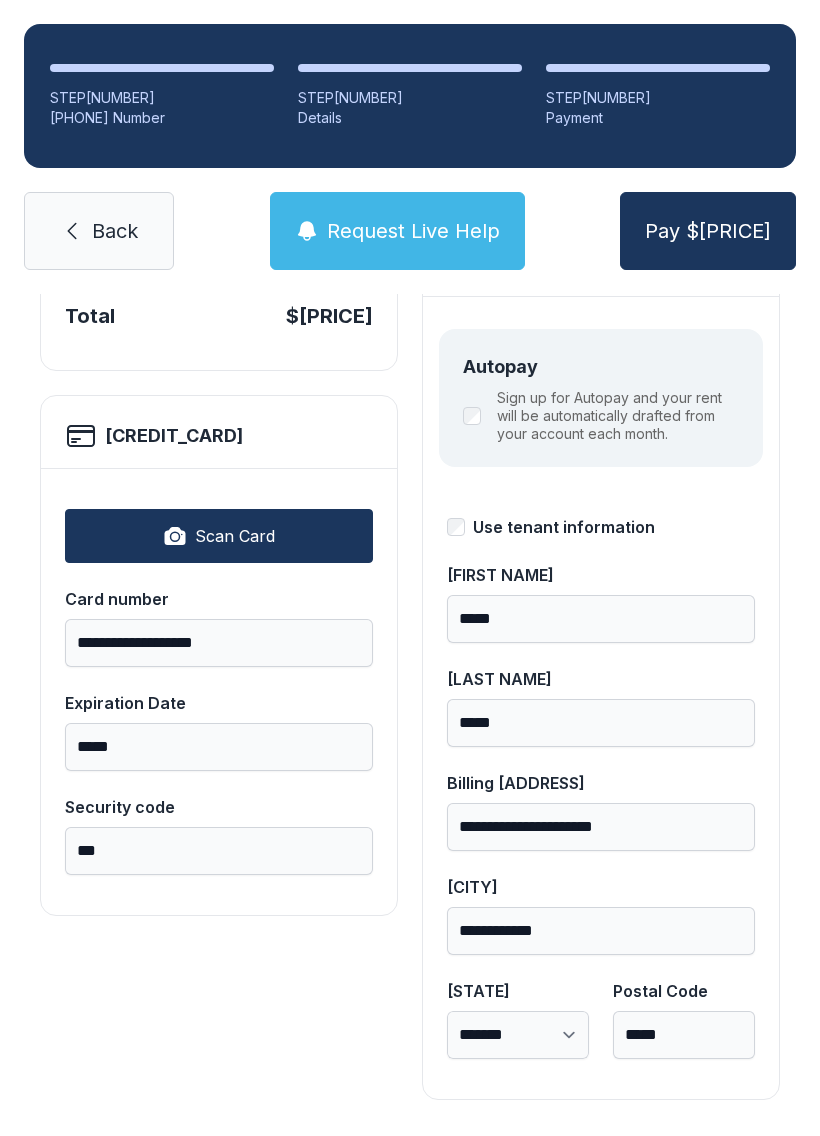 scroll, scrollTop: 0, scrollLeft: 0, axis: both 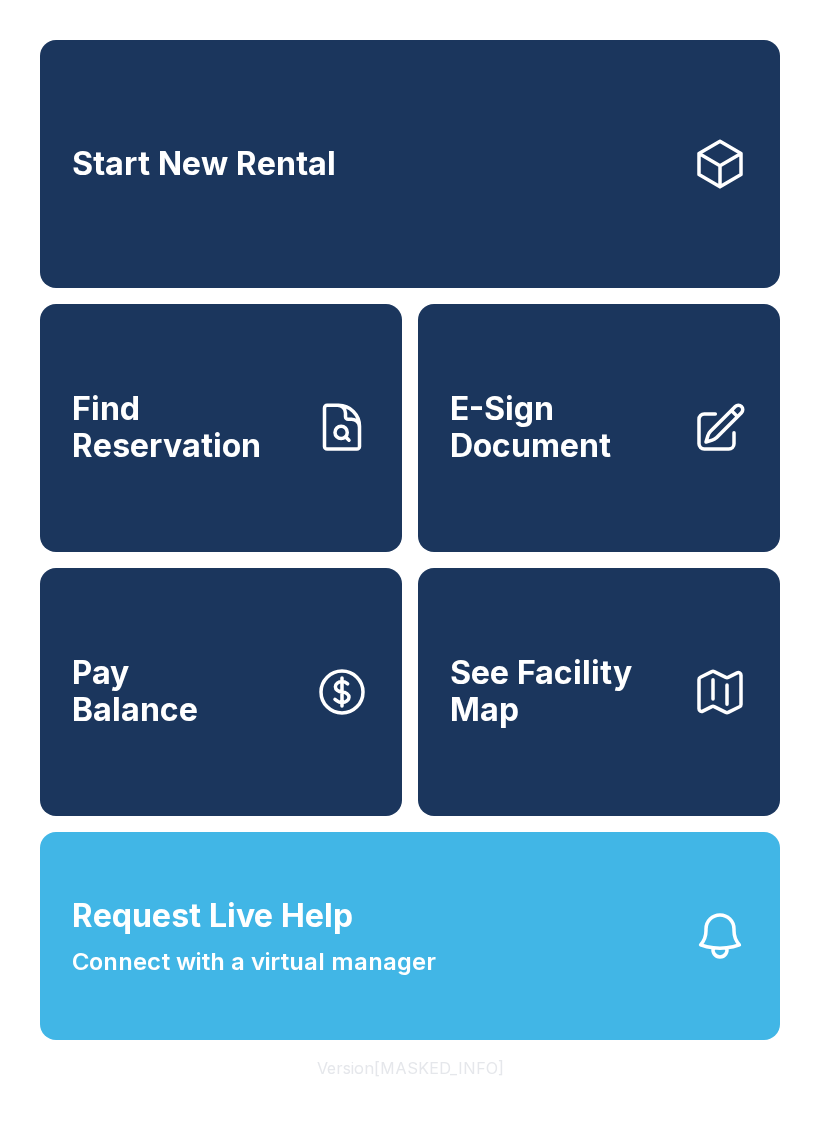 click on "Start New Rental" at bounding box center [410, 164] 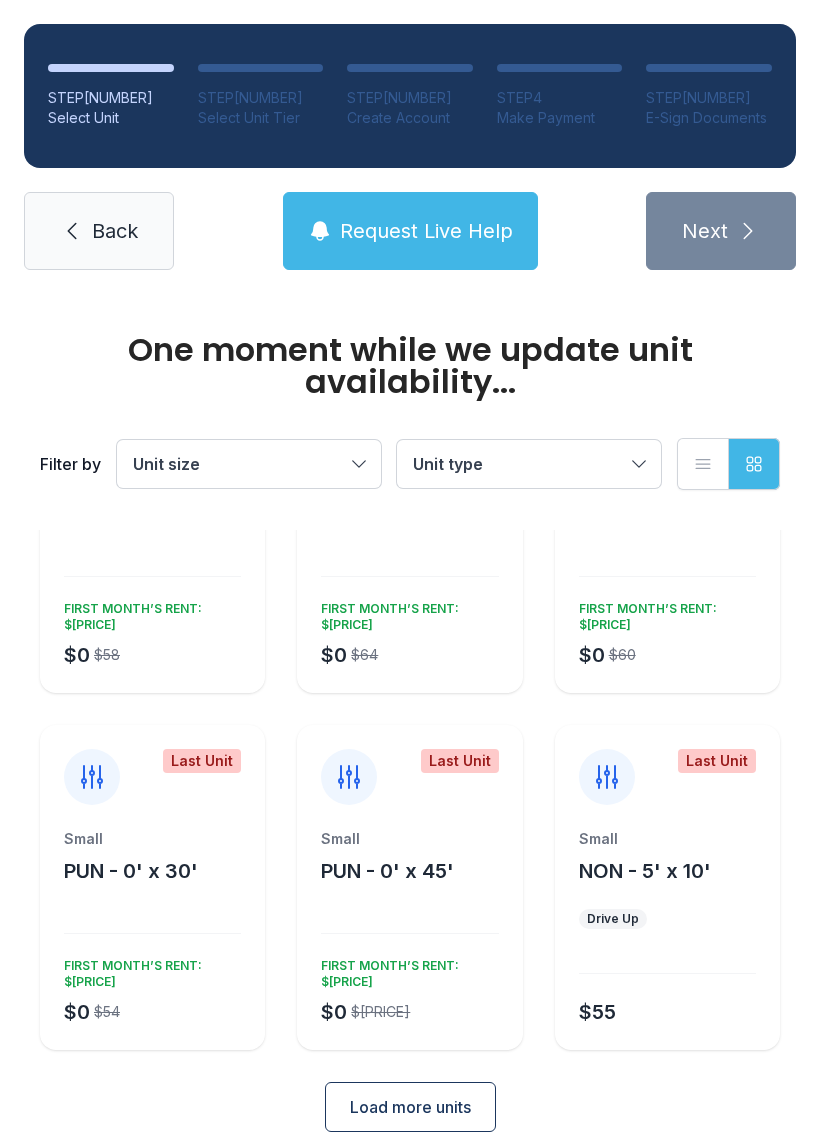 scroll, scrollTop: 134, scrollLeft: 0, axis: vertical 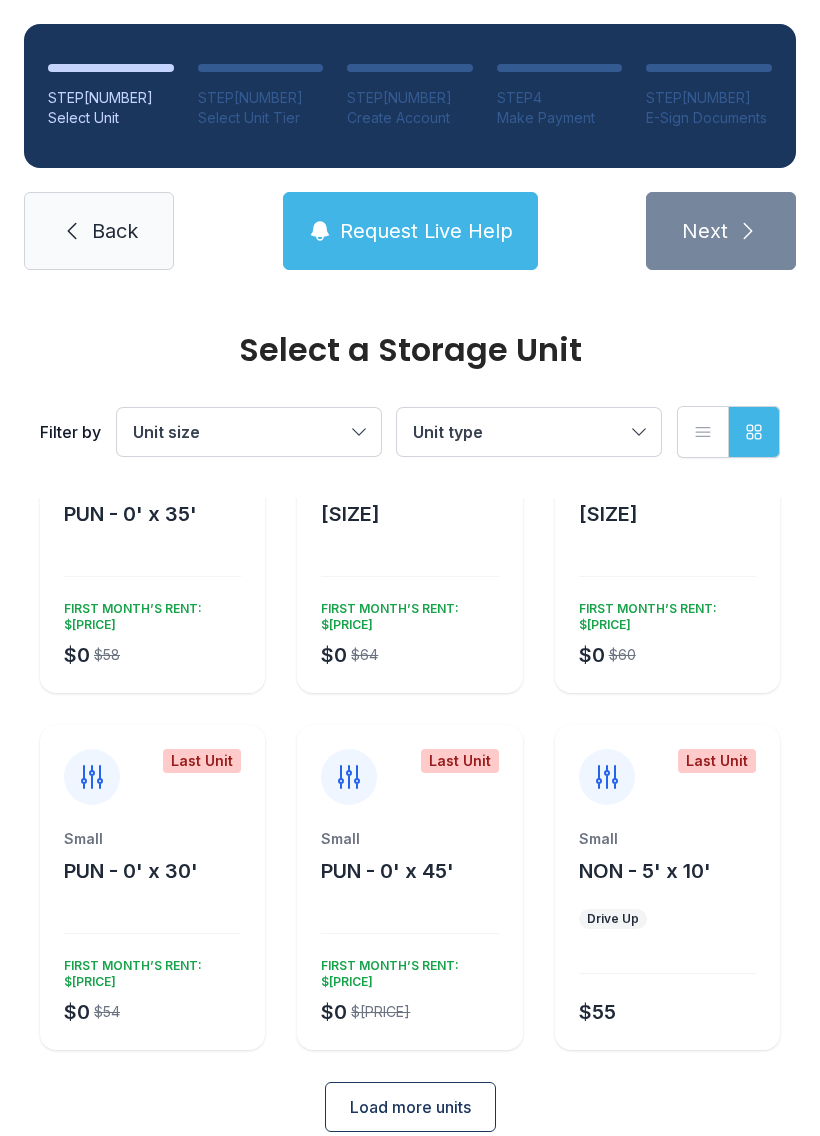 click on "STEP 2 Select Unit Tier" at bounding box center (261, 96) 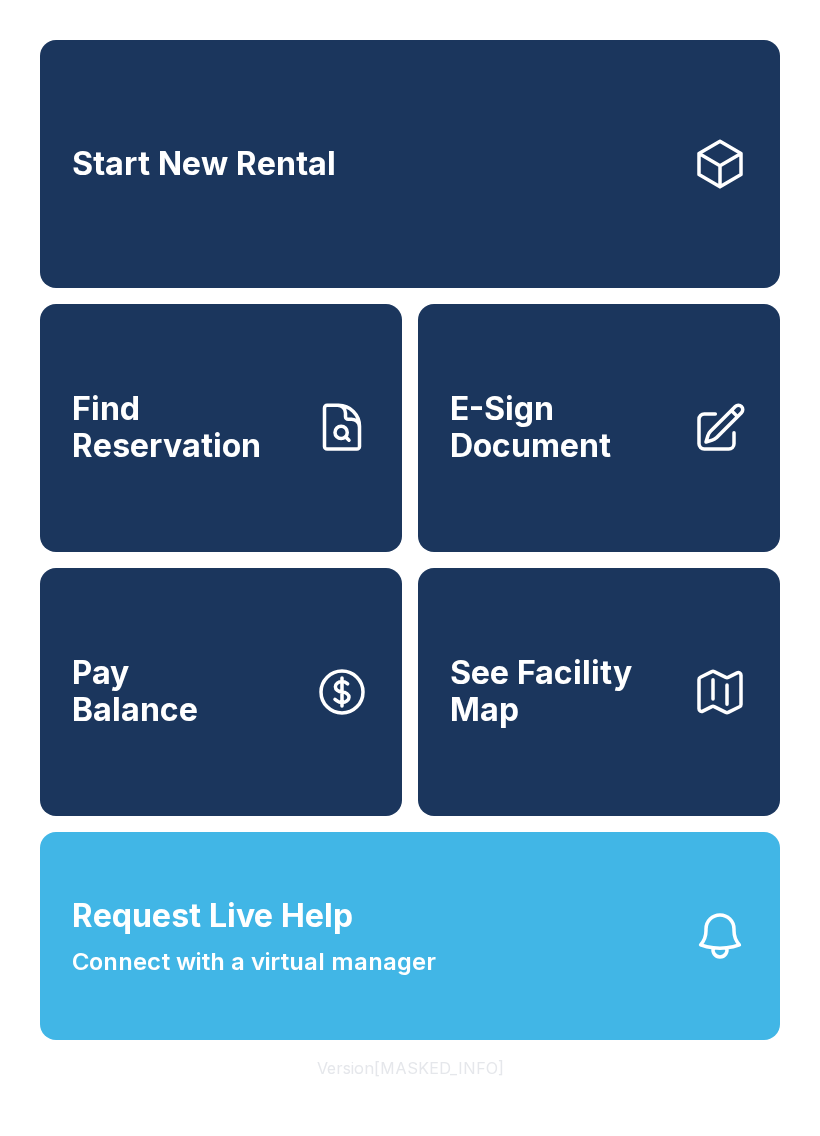click on "Start New Rental" at bounding box center [410, 164] 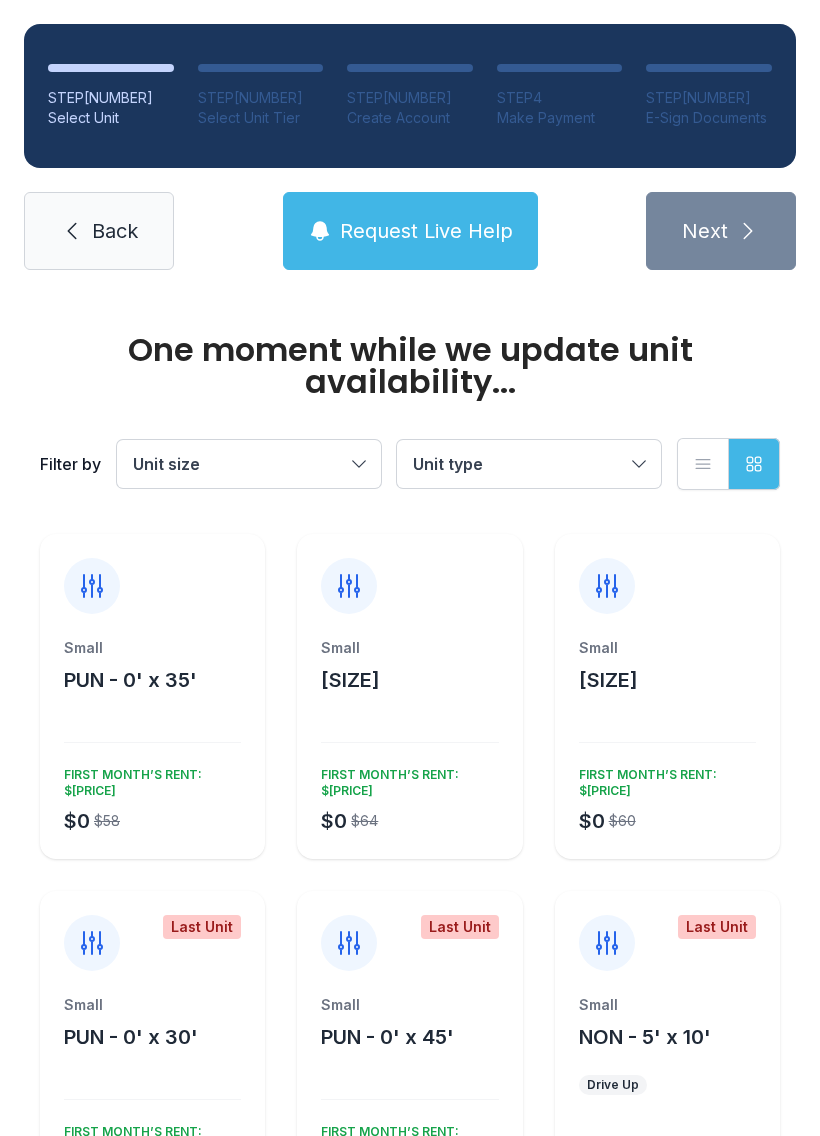 scroll, scrollTop: 134, scrollLeft: 0, axis: vertical 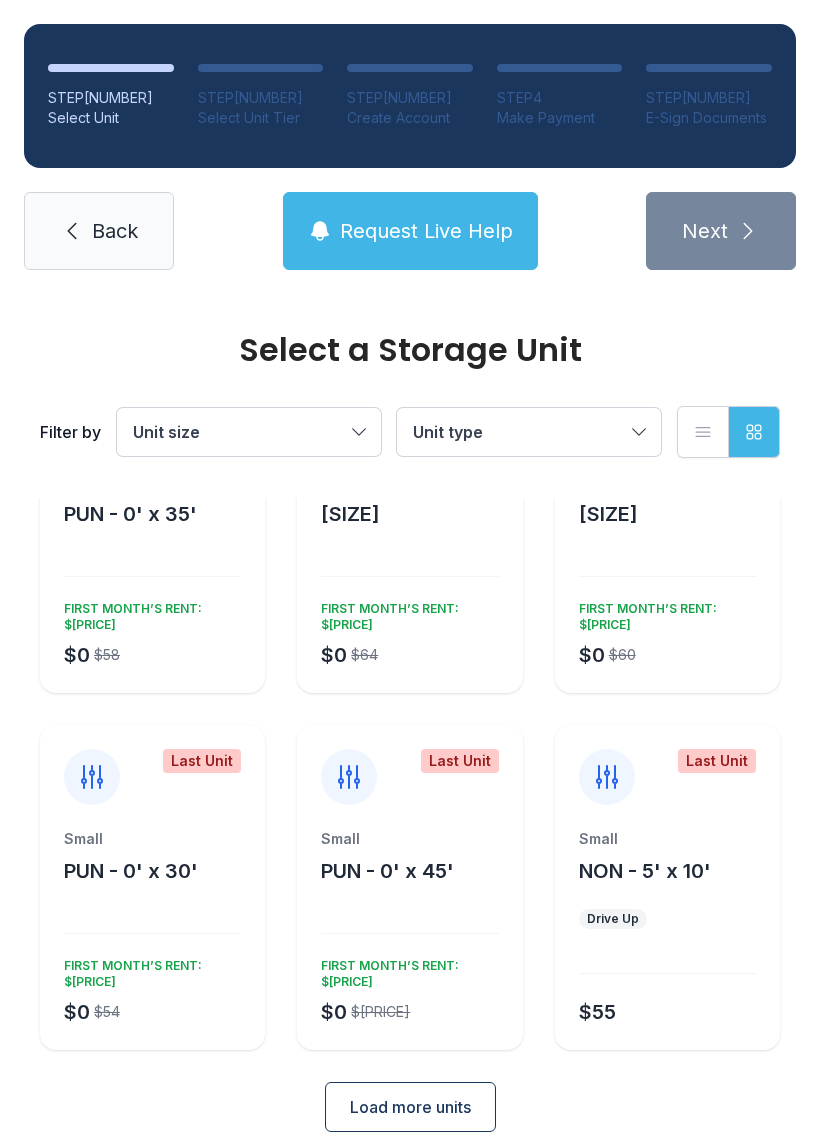 click on "Request Live Help" at bounding box center (426, 231) 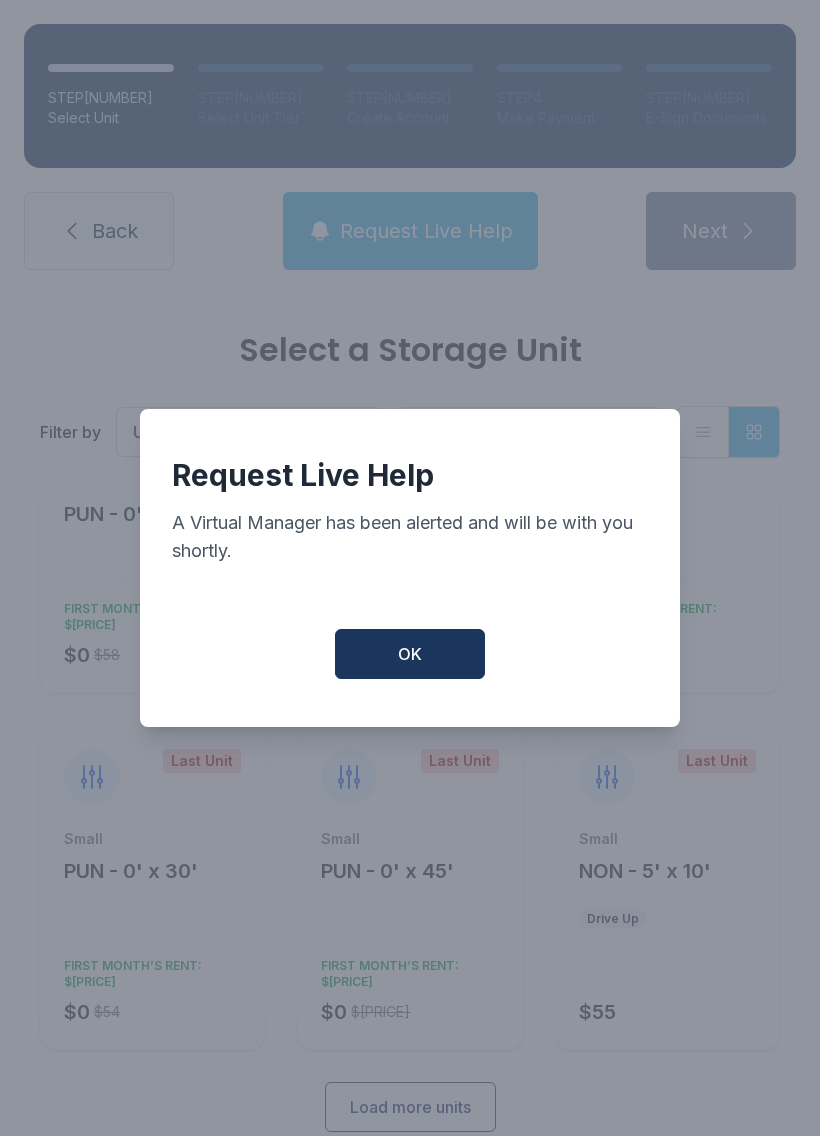 click on "OK" at bounding box center [410, 654] 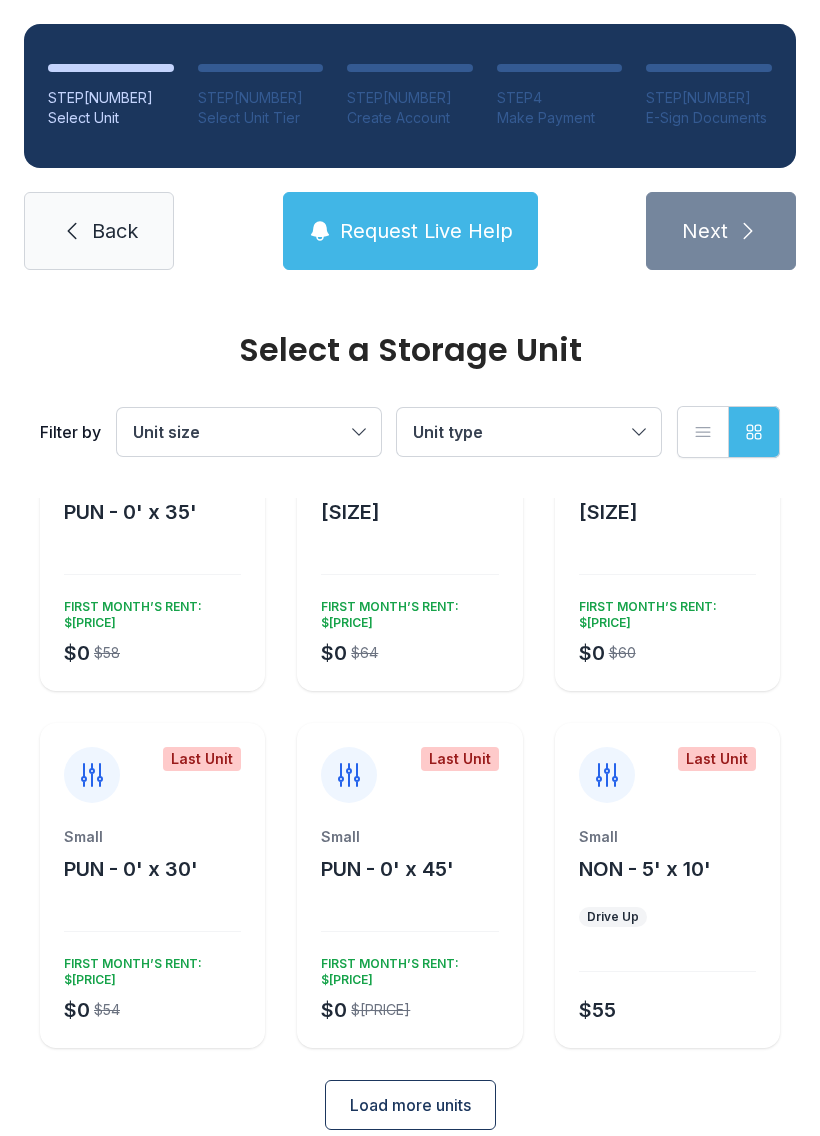 scroll, scrollTop: 134, scrollLeft: 0, axis: vertical 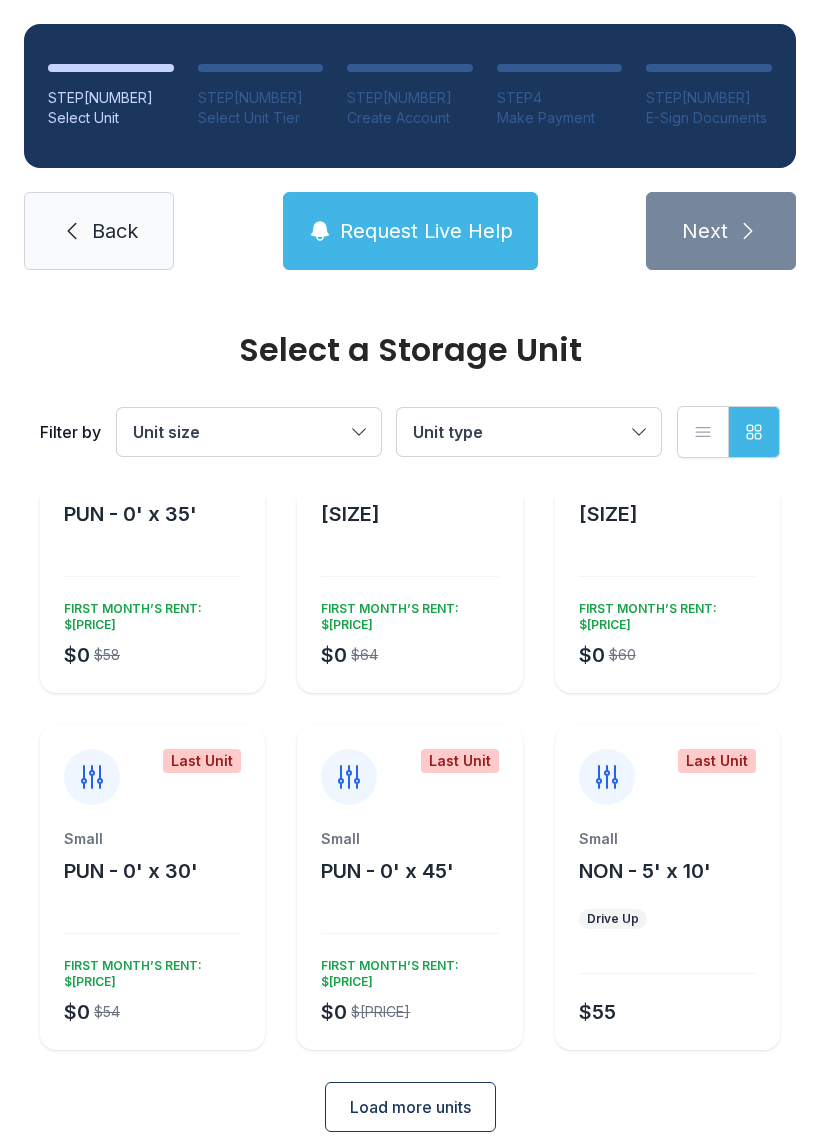 click on "Grid view" at bounding box center (754, 432) 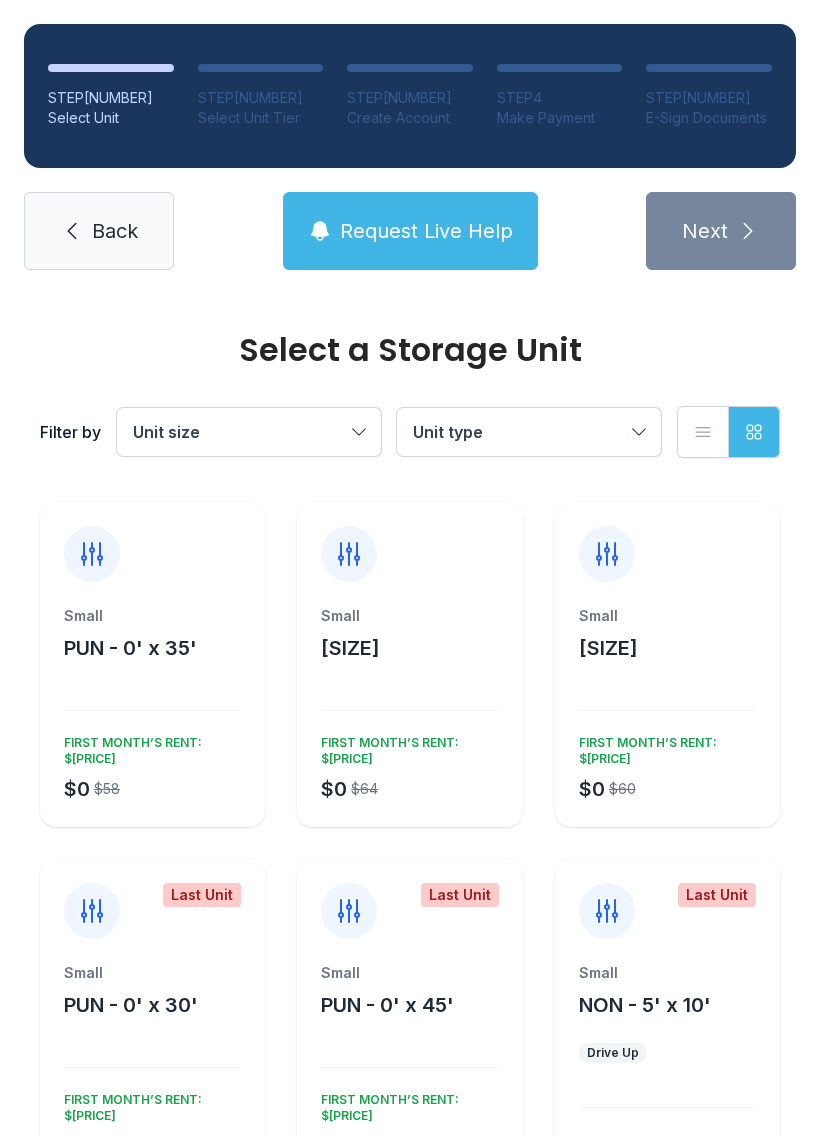 scroll, scrollTop: 0, scrollLeft: 0, axis: both 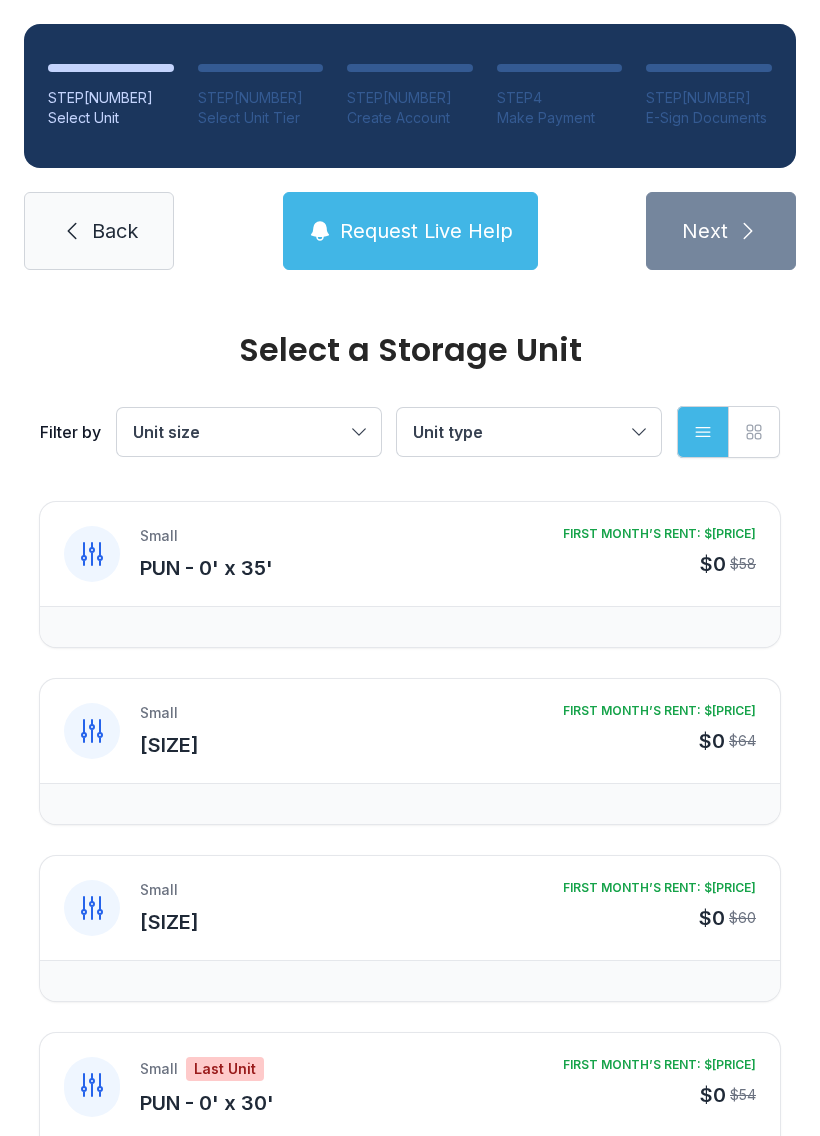 click on "Back" at bounding box center (99, 231) 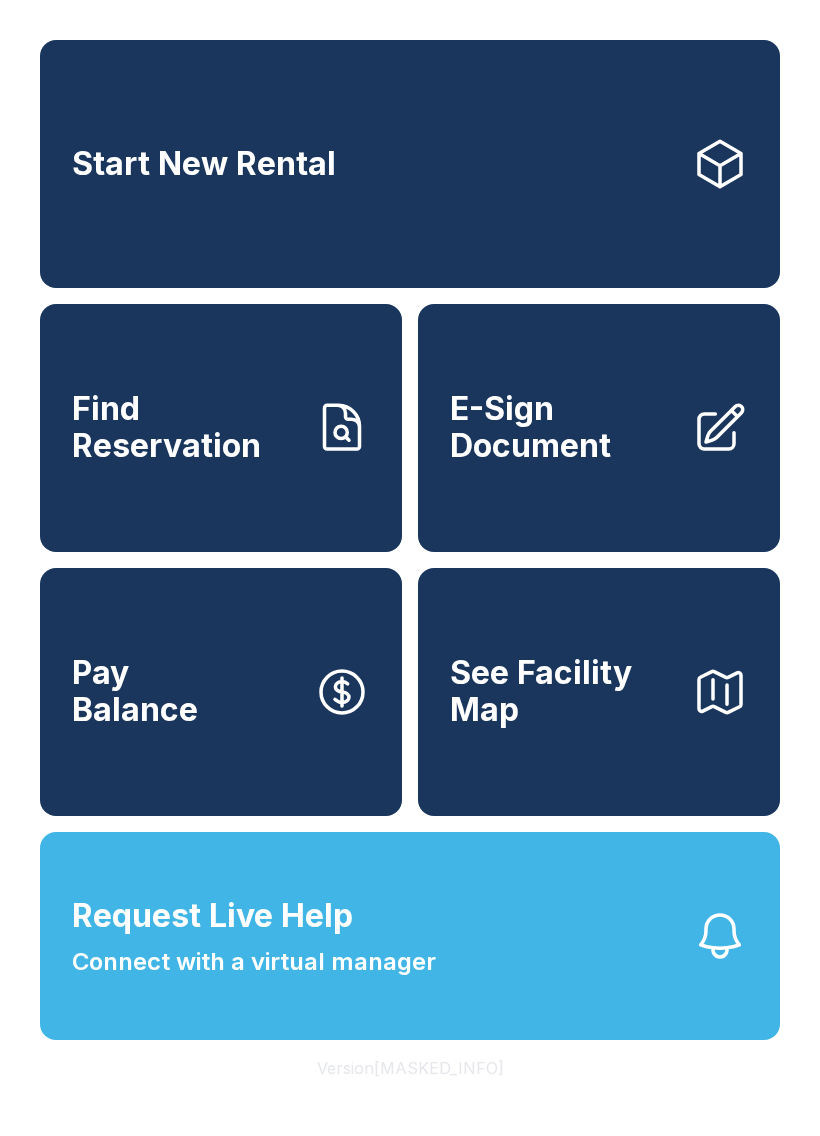 click on "E-Sign Document" at bounding box center [563, 427] 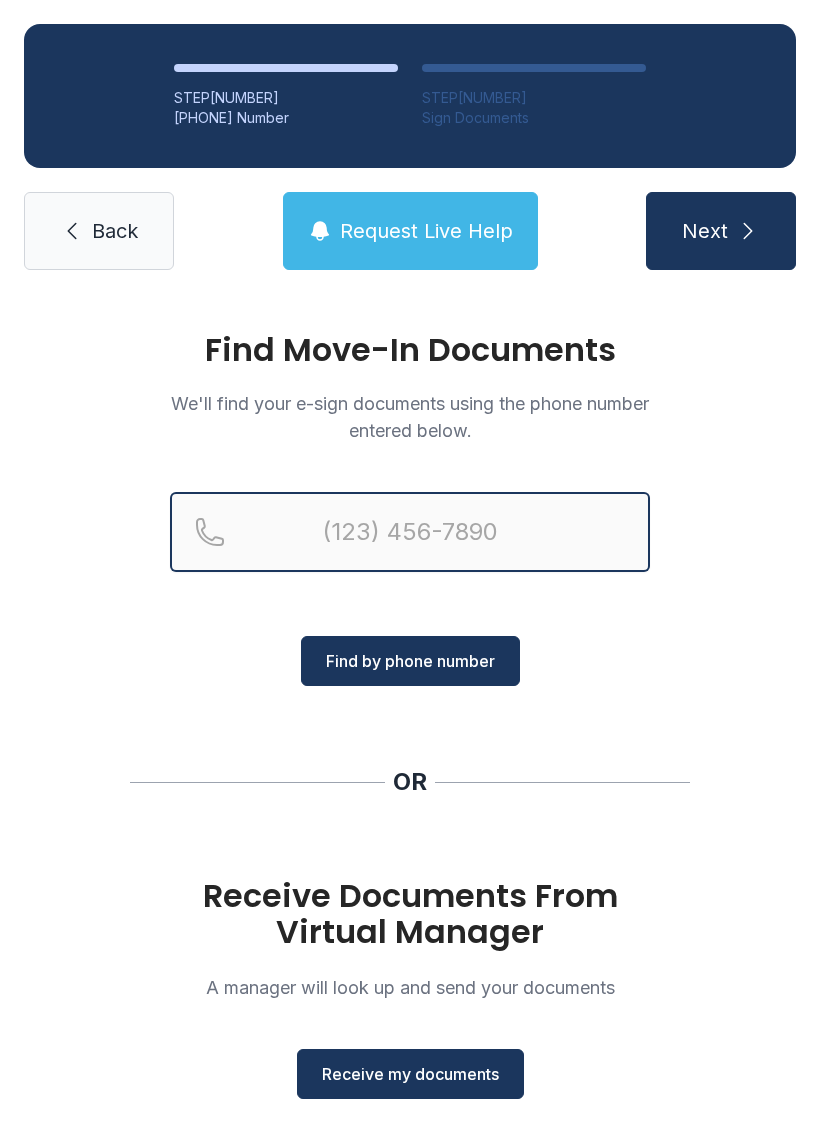 click at bounding box center [410, 532] 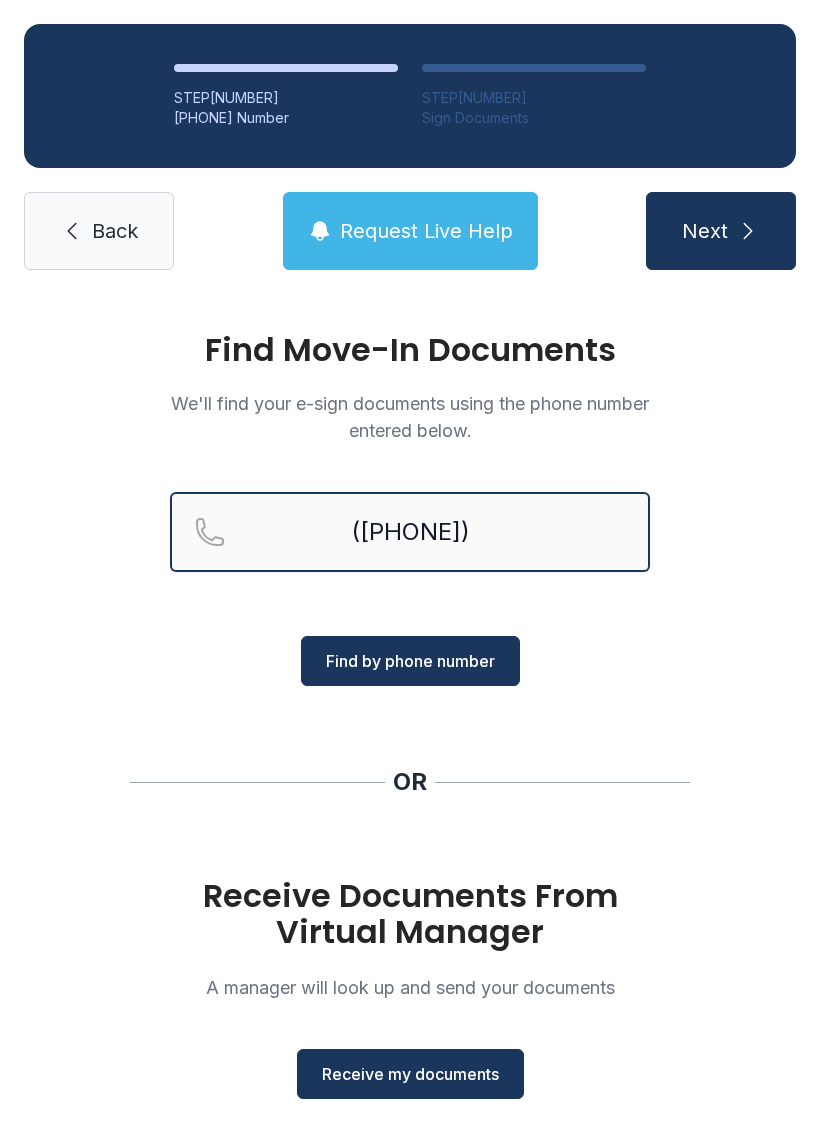 type on "([PHONE])" 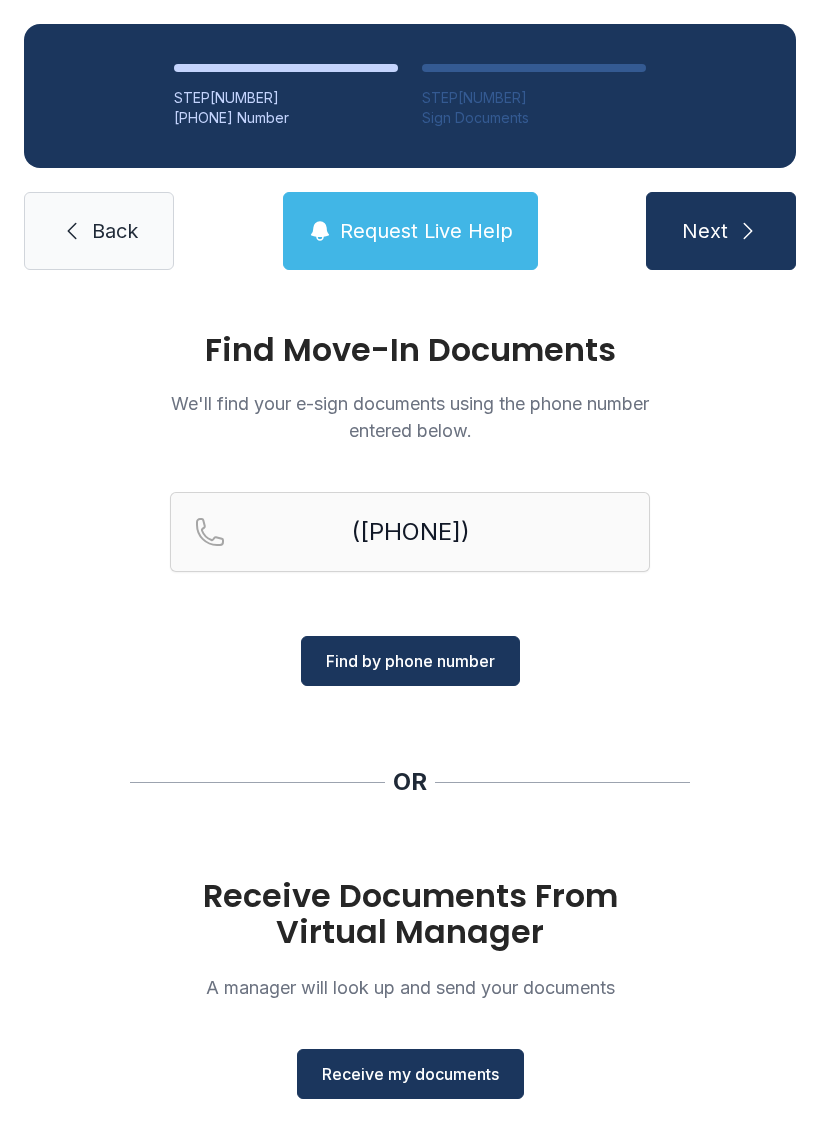 click on "Find by phone number" at bounding box center [410, 661] 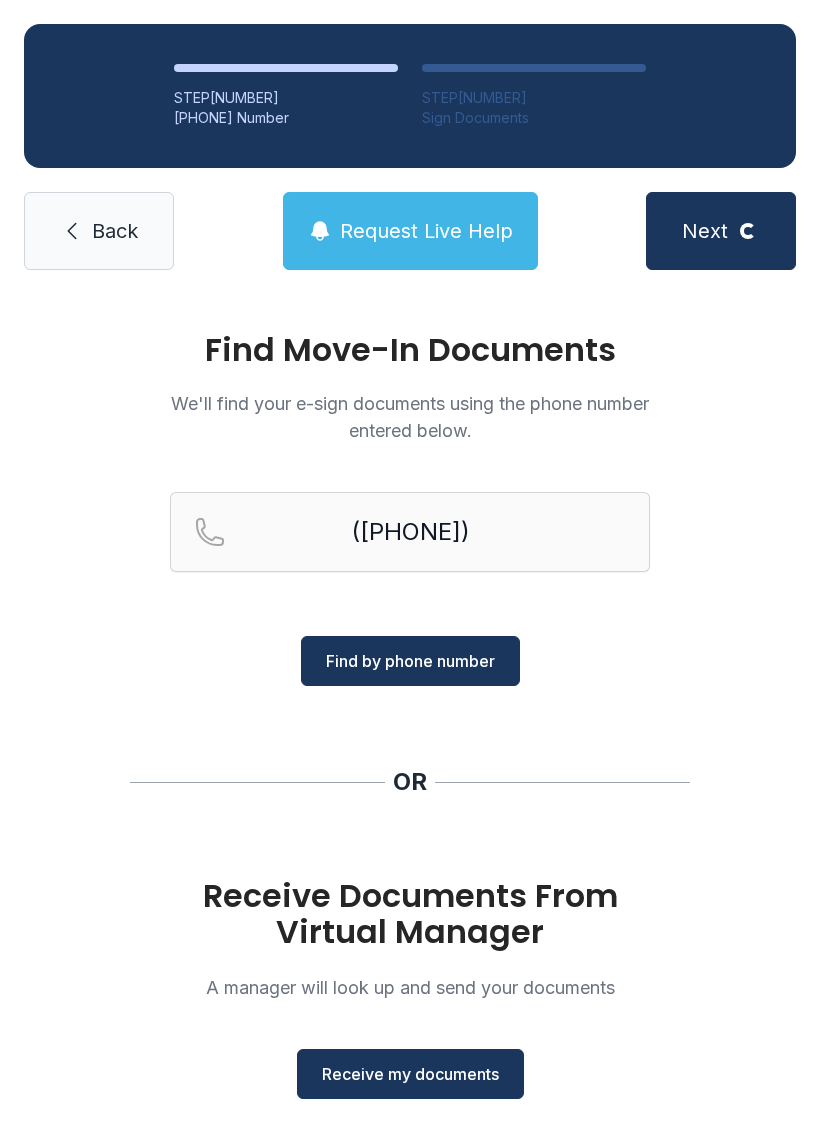 click on "Receive my documents" at bounding box center [410, 1074] 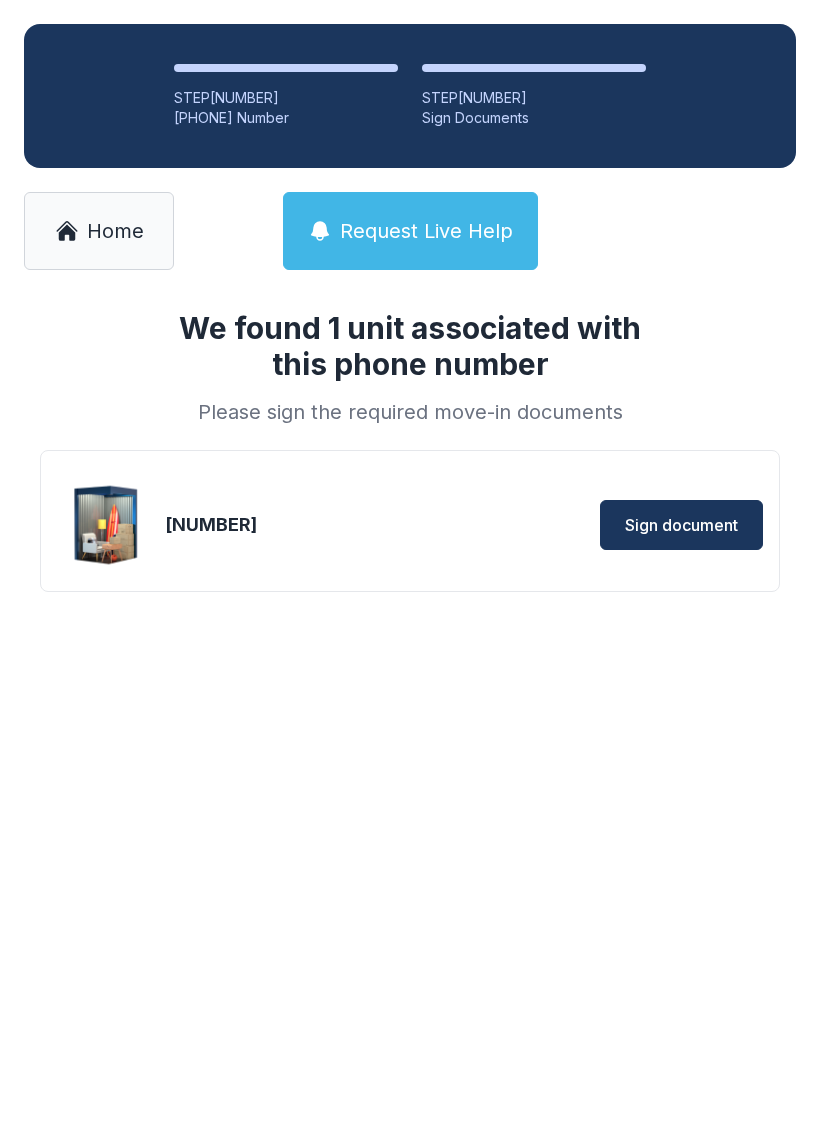 click on "Sign document" at bounding box center [681, 525] 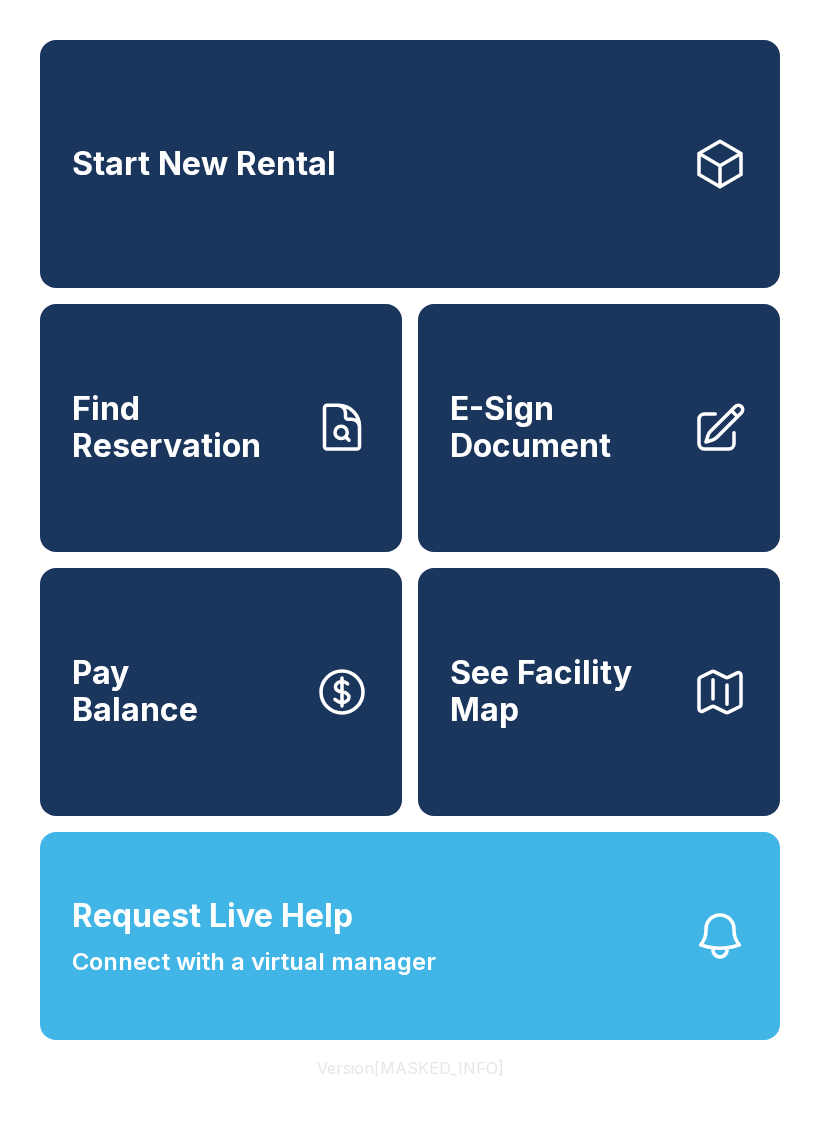 click on "E-Sign Document" at bounding box center (563, 427) 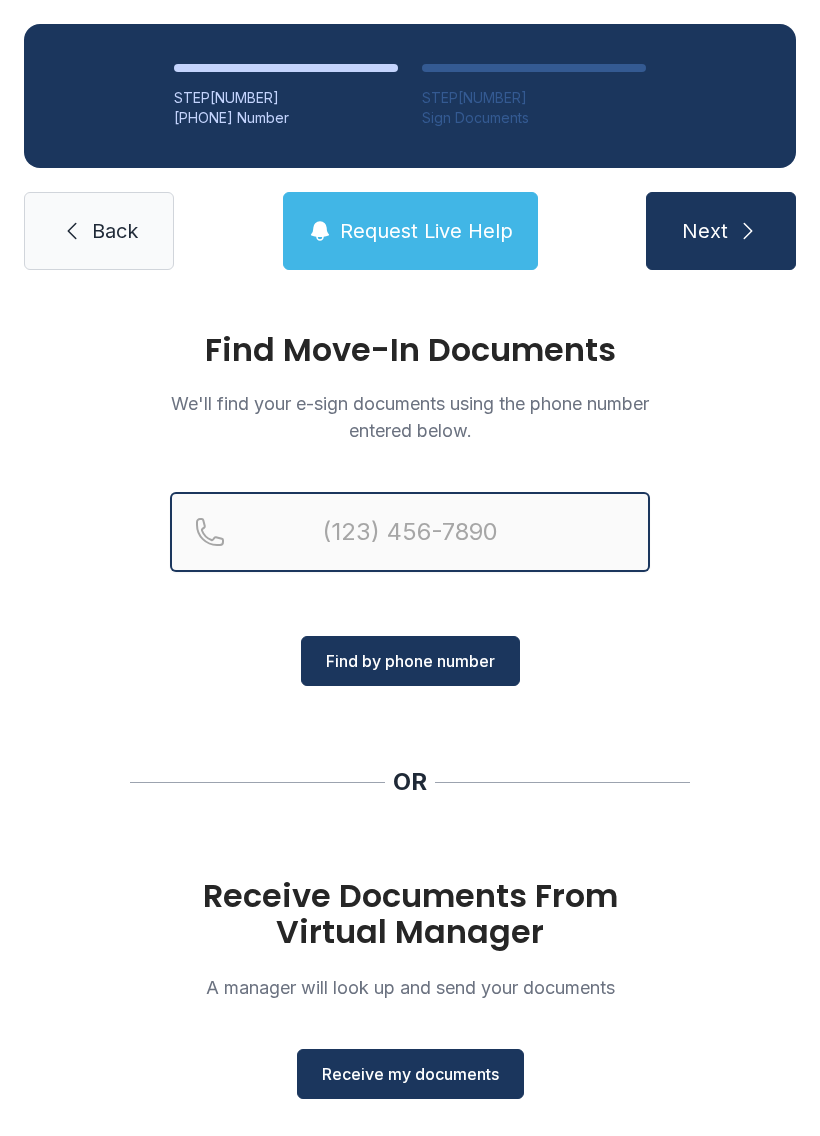 click at bounding box center (410, 532) 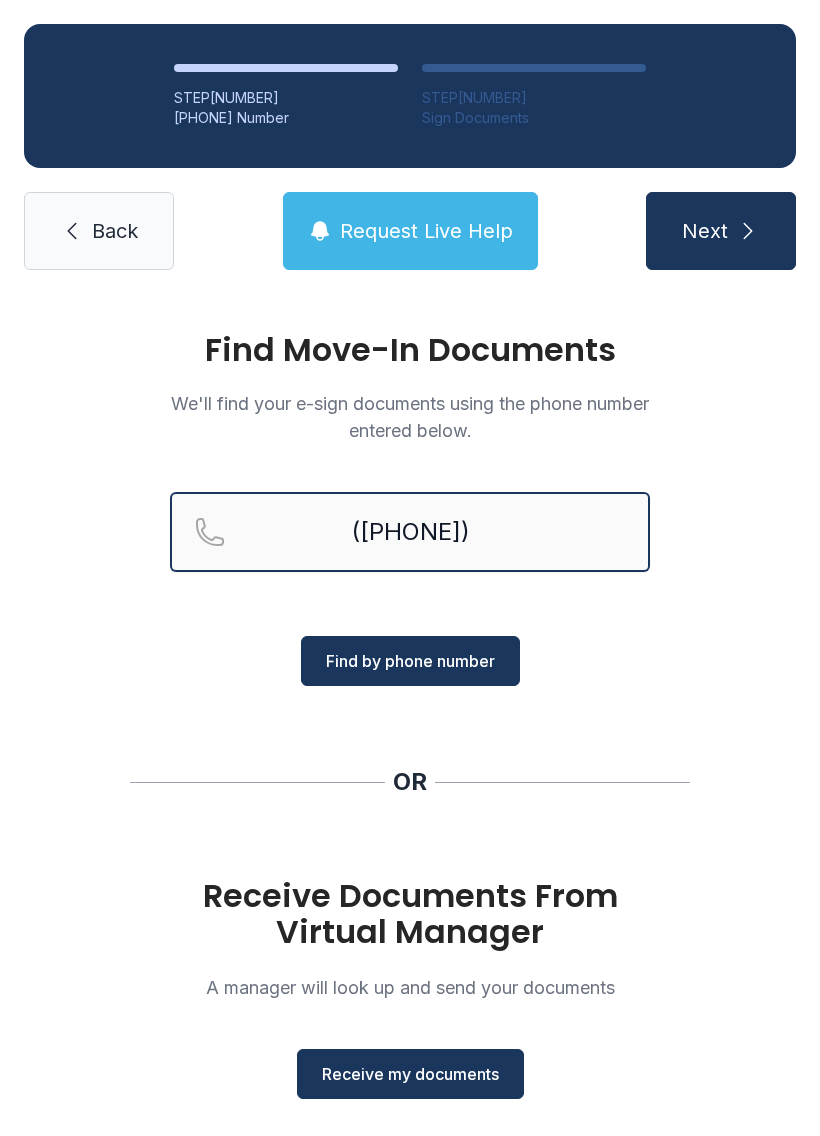type on "([PHONE])" 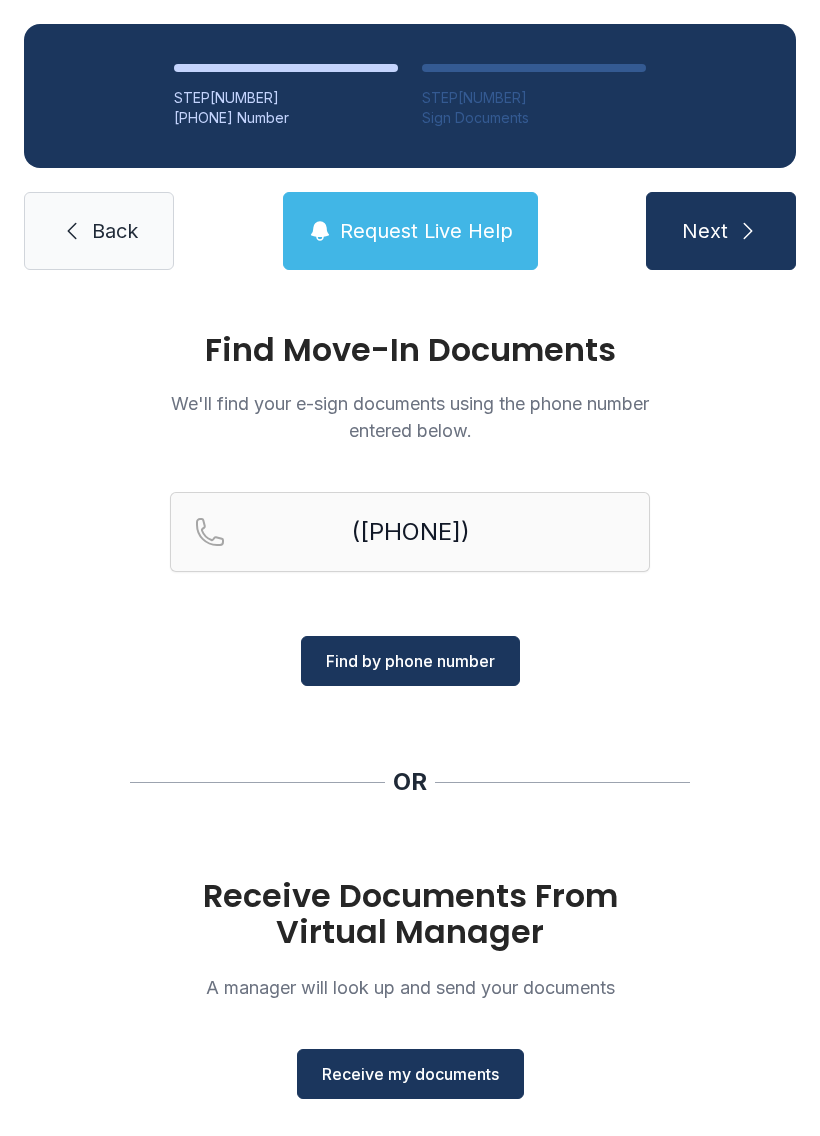 click at bounding box center [748, 231] 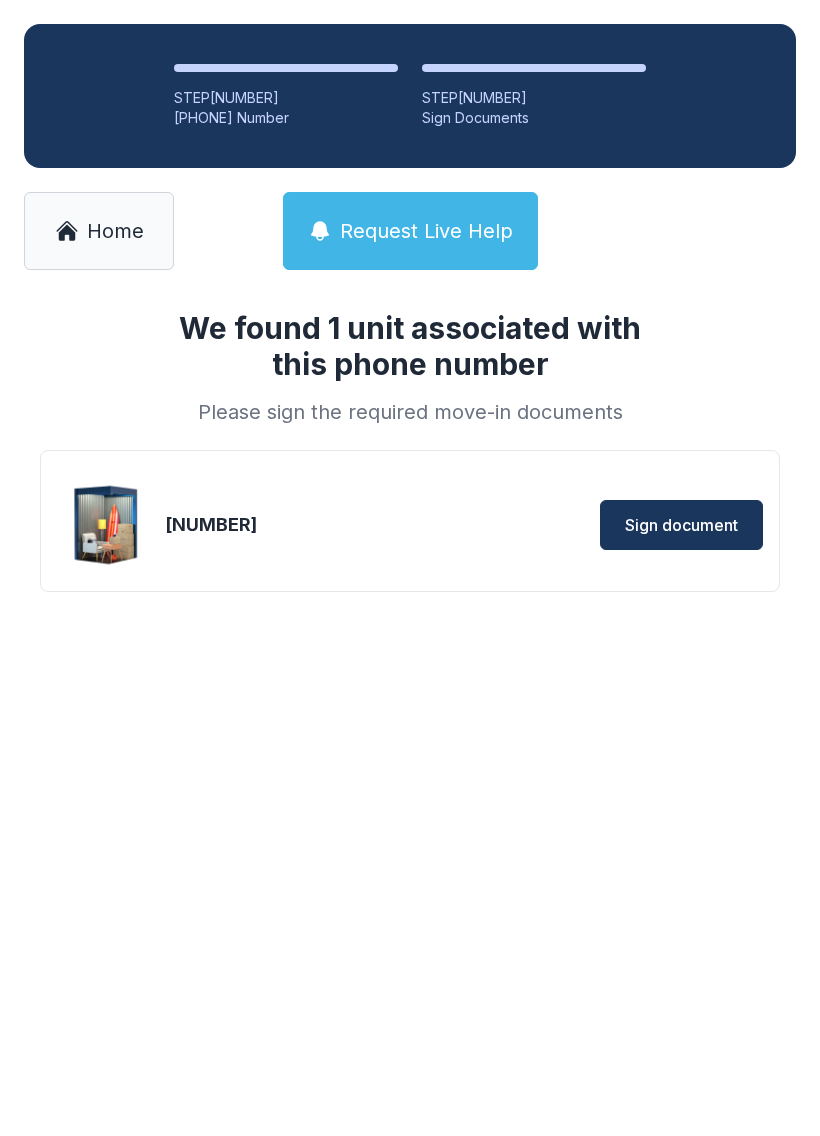 click on "Sign document" at bounding box center [681, 525] 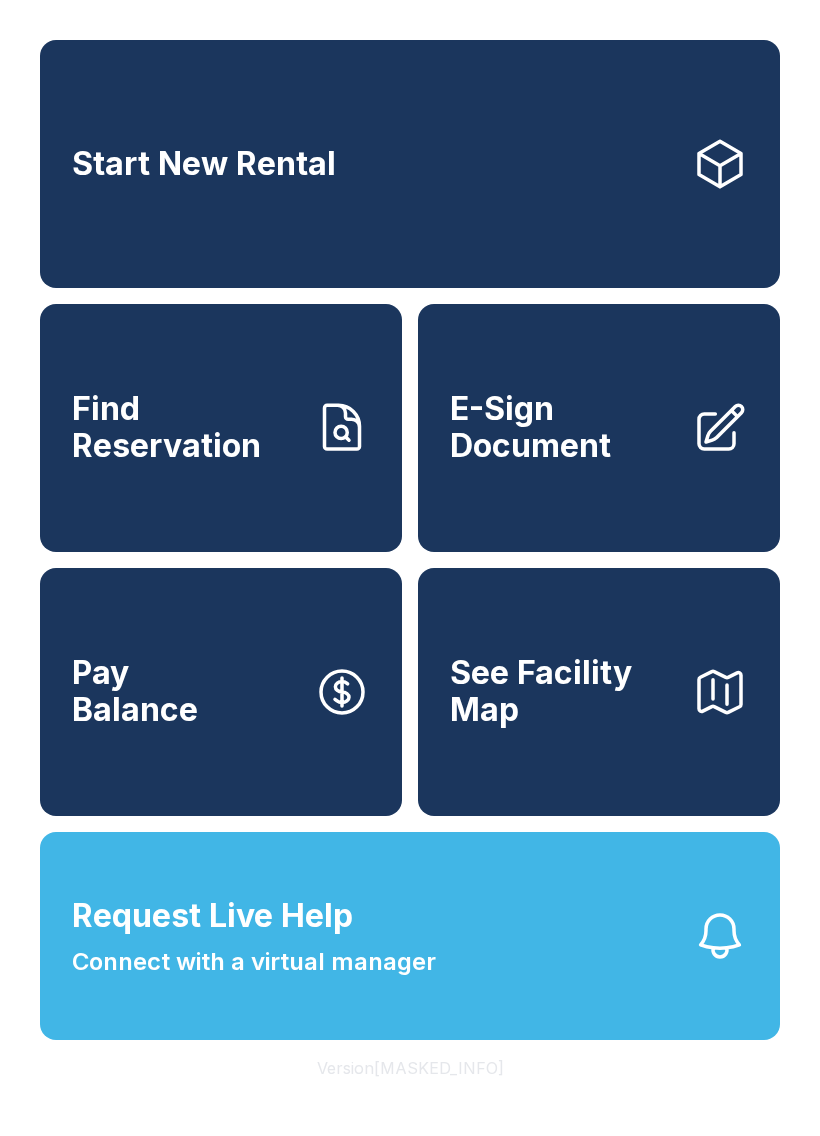 click at bounding box center (342, 428) 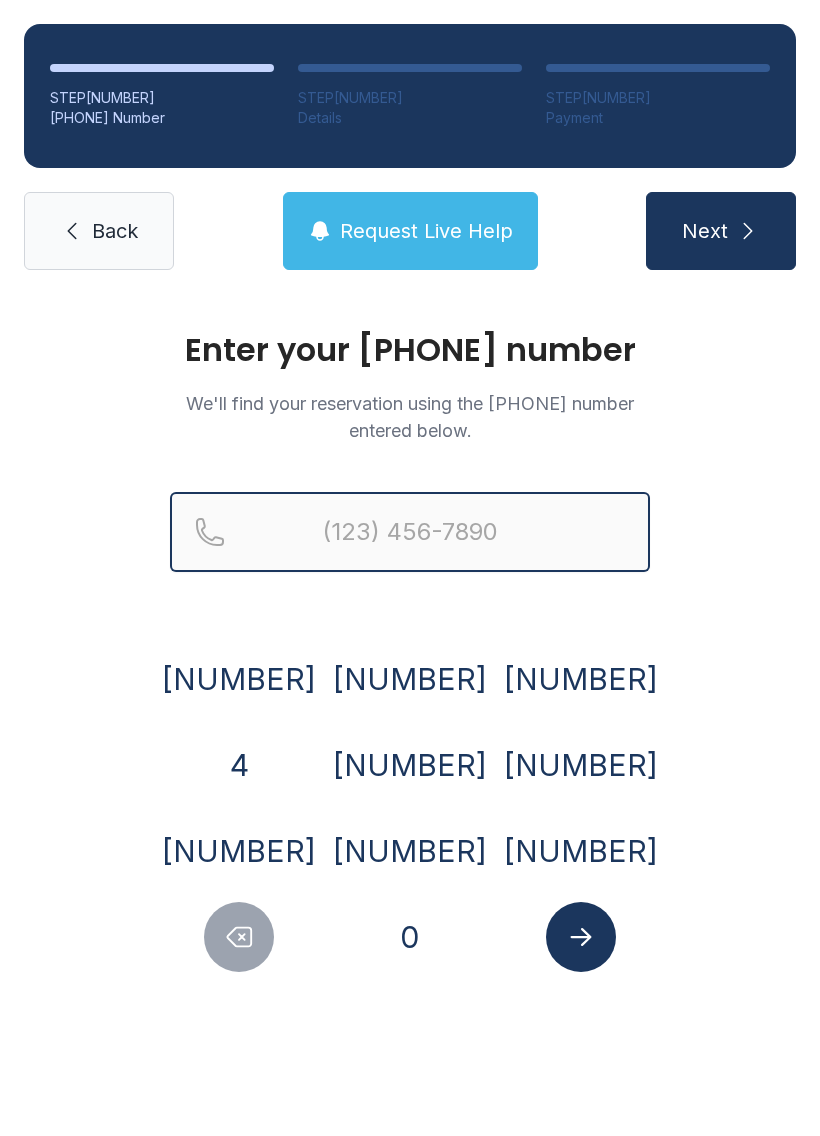 click at bounding box center (410, 532) 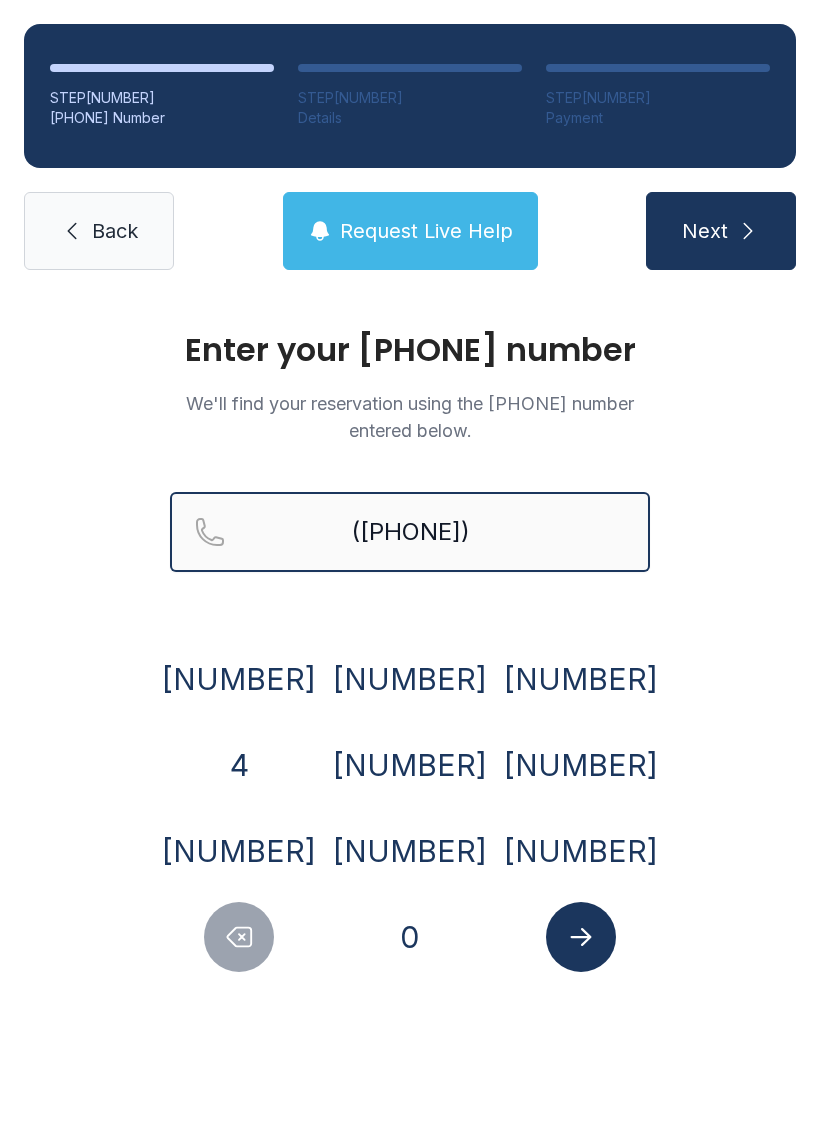 type on "([PHONE])" 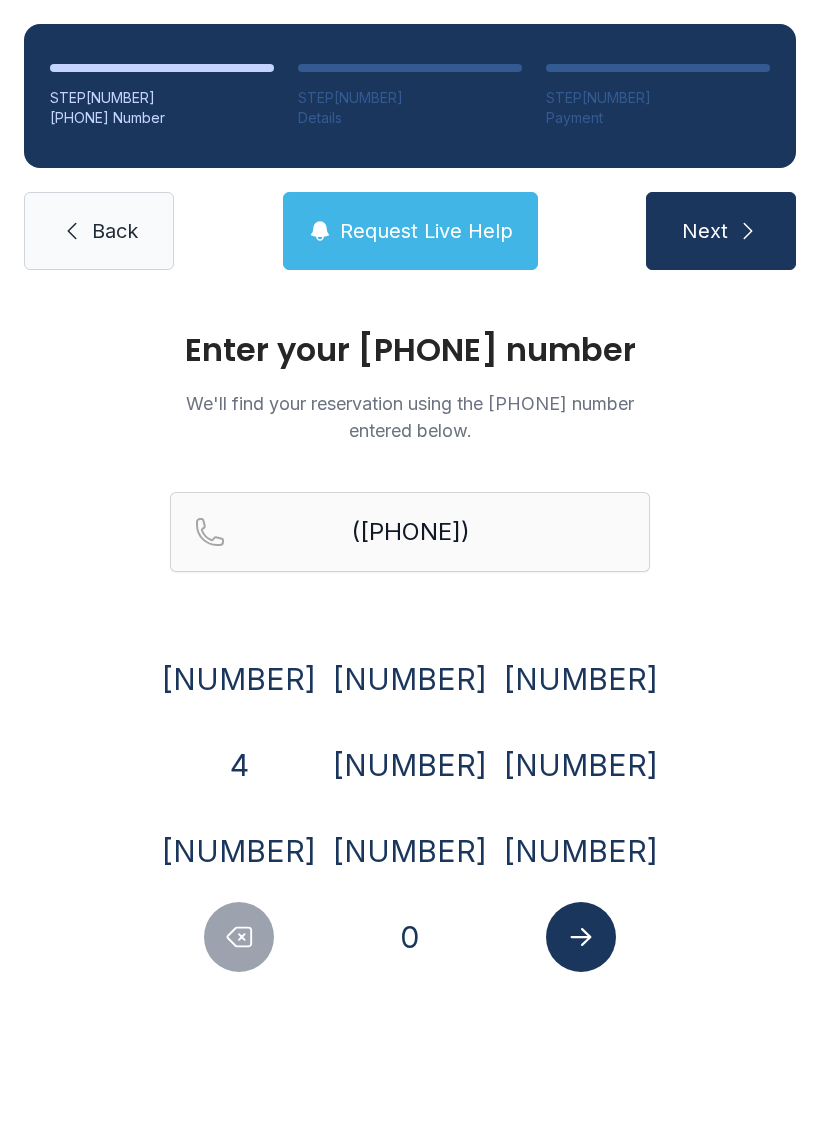 click on "Next" at bounding box center (721, 231) 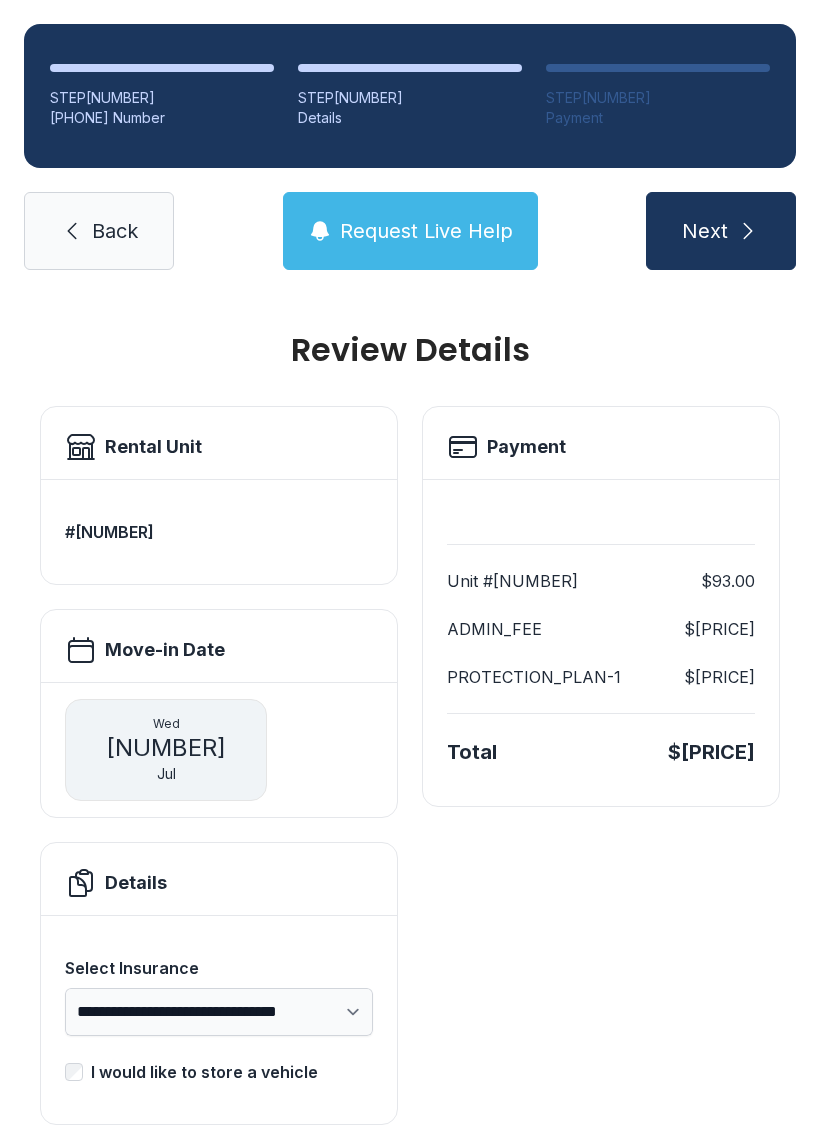 click on "Review Details Rental Unit #[NUMBER] Move-in Date [DATE] Details Select Insurance [MASKED_INFO] [MASKED_INFO] [MASKED_INFO] I would like to store a vehicle Payment Unit #[NUMBER] $[PRICE] ADMIN_FEE $[PRICE] PROTECTION_PLAN-1 $[PRICE] Total $[PRICE]" at bounding box center (410, 749) 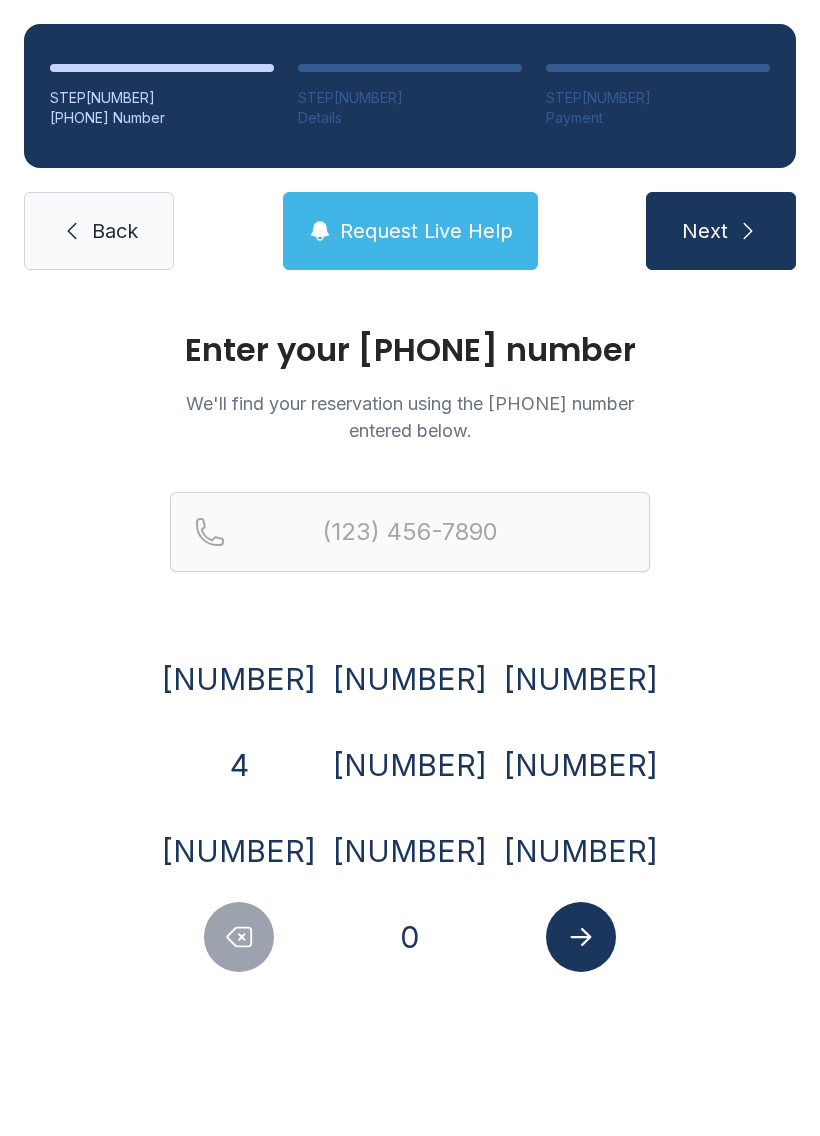 click on "Back" at bounding box center (115, 231) 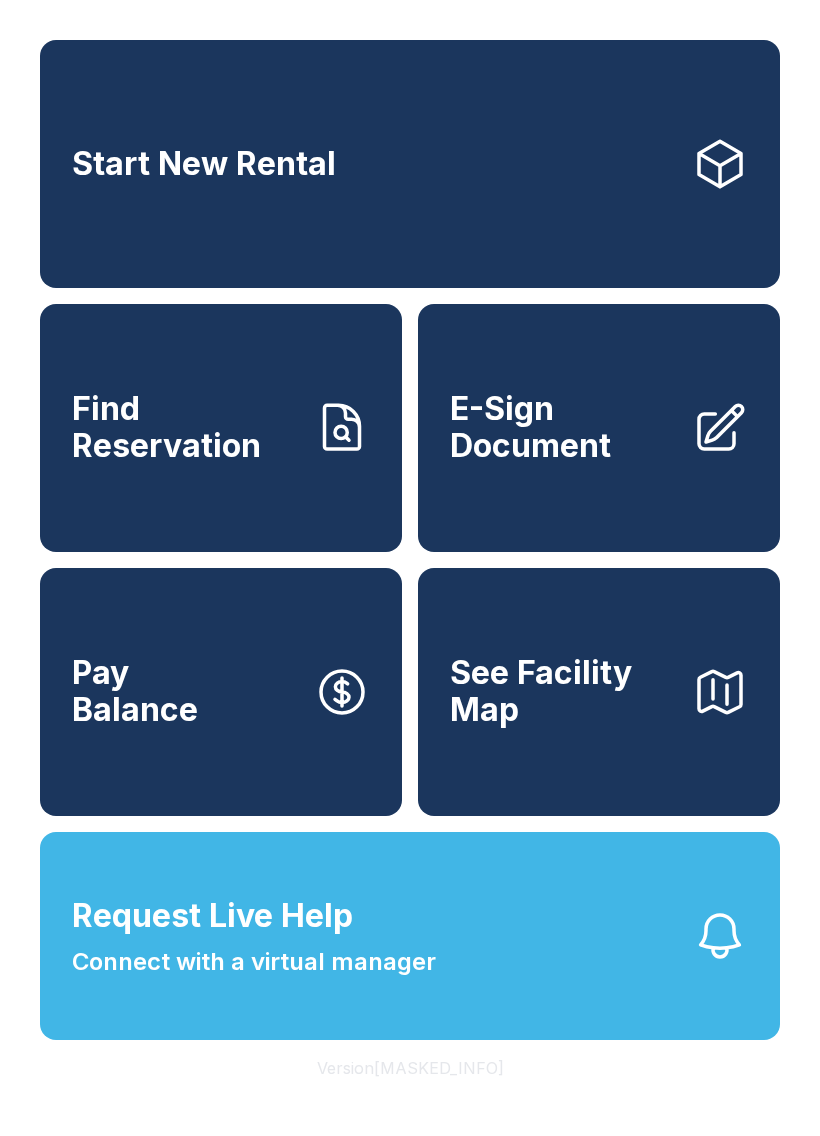 click on "Find Reservation" at bounding box center (185, 427) 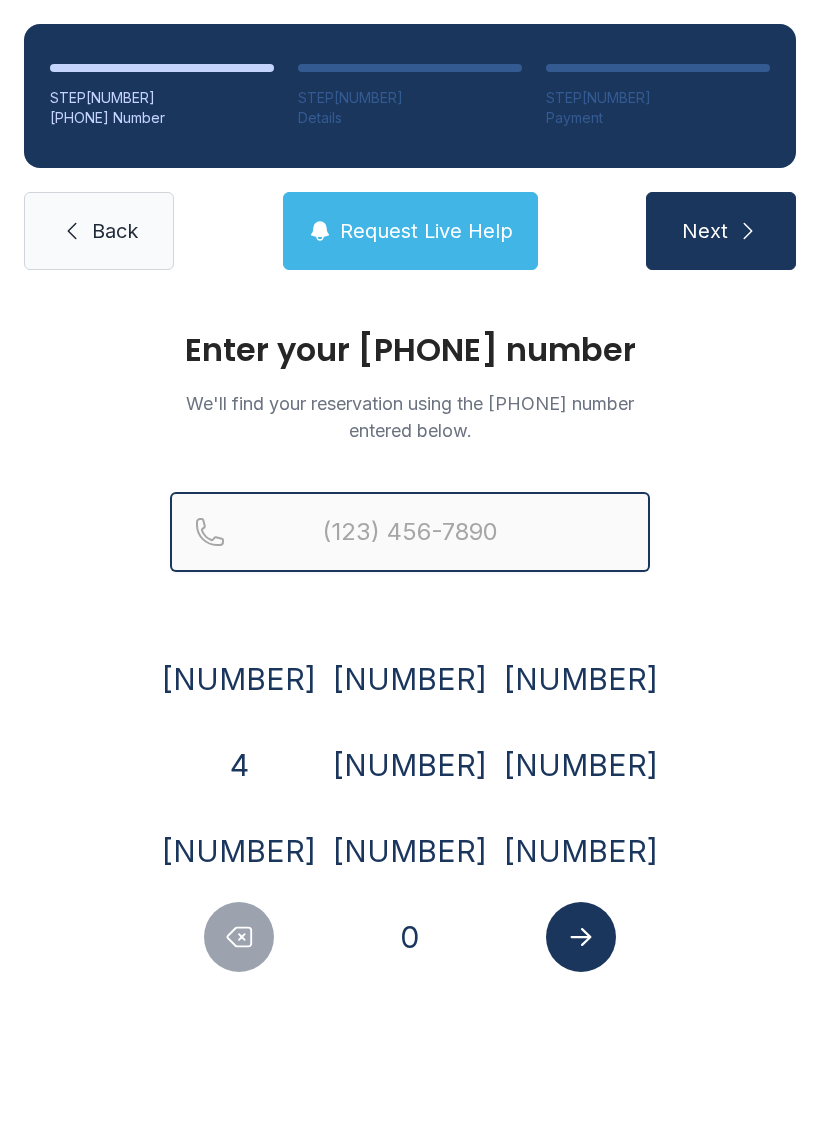click at bounding box center (410, 532) 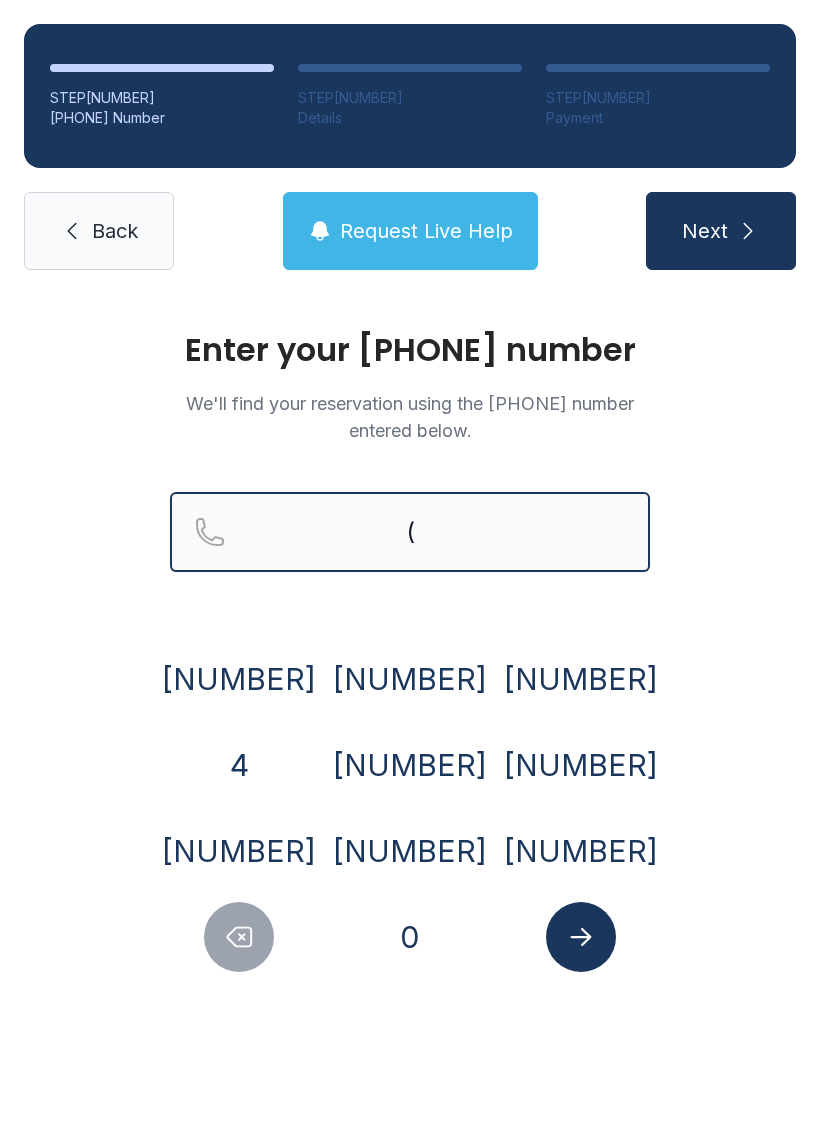 click on "(" at bounding box center [410, 532] 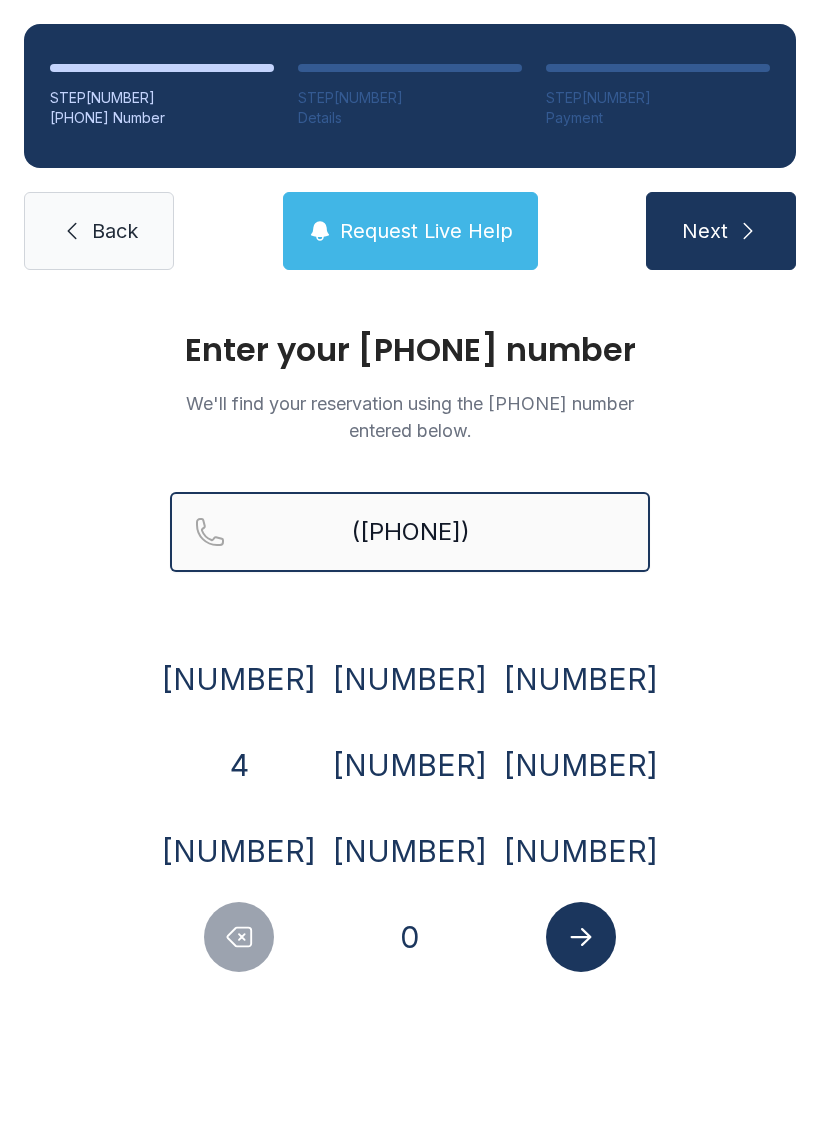 type on "([PHONE])" 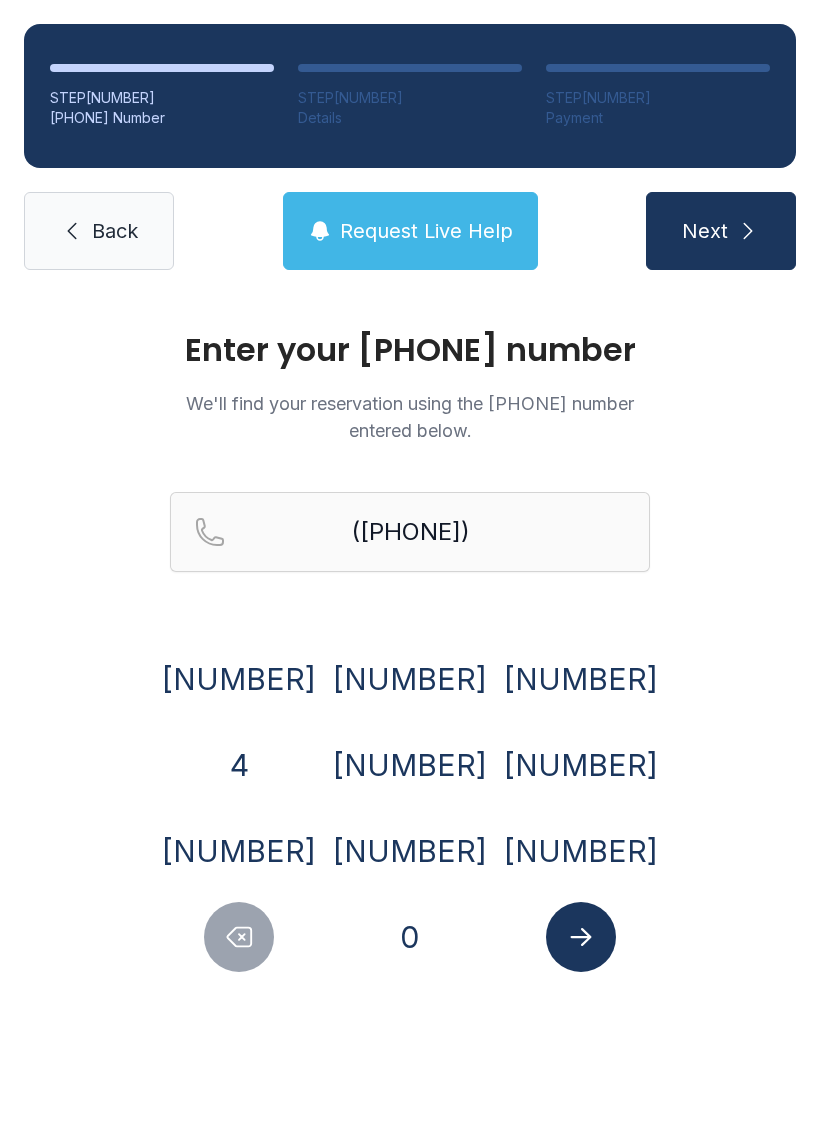 click on "Next" at bounding box center [721, 231] 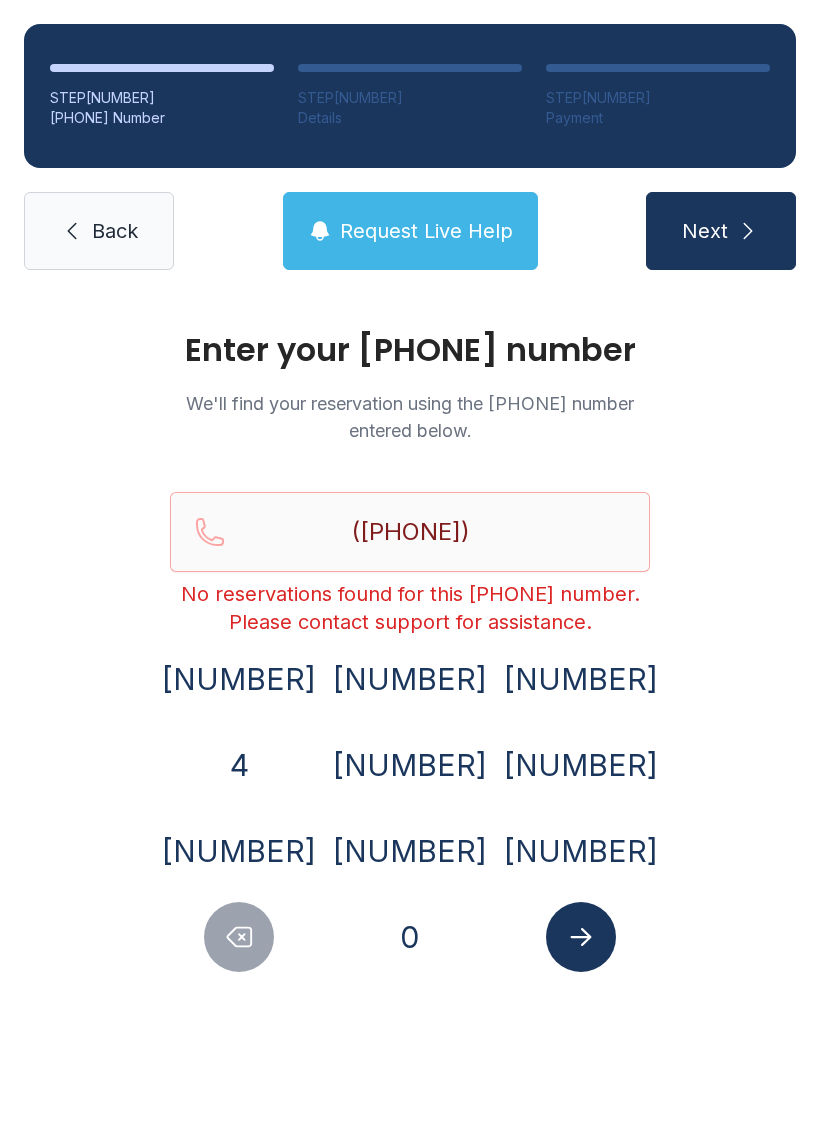 click on "Next" at bounding box center [705, 231] 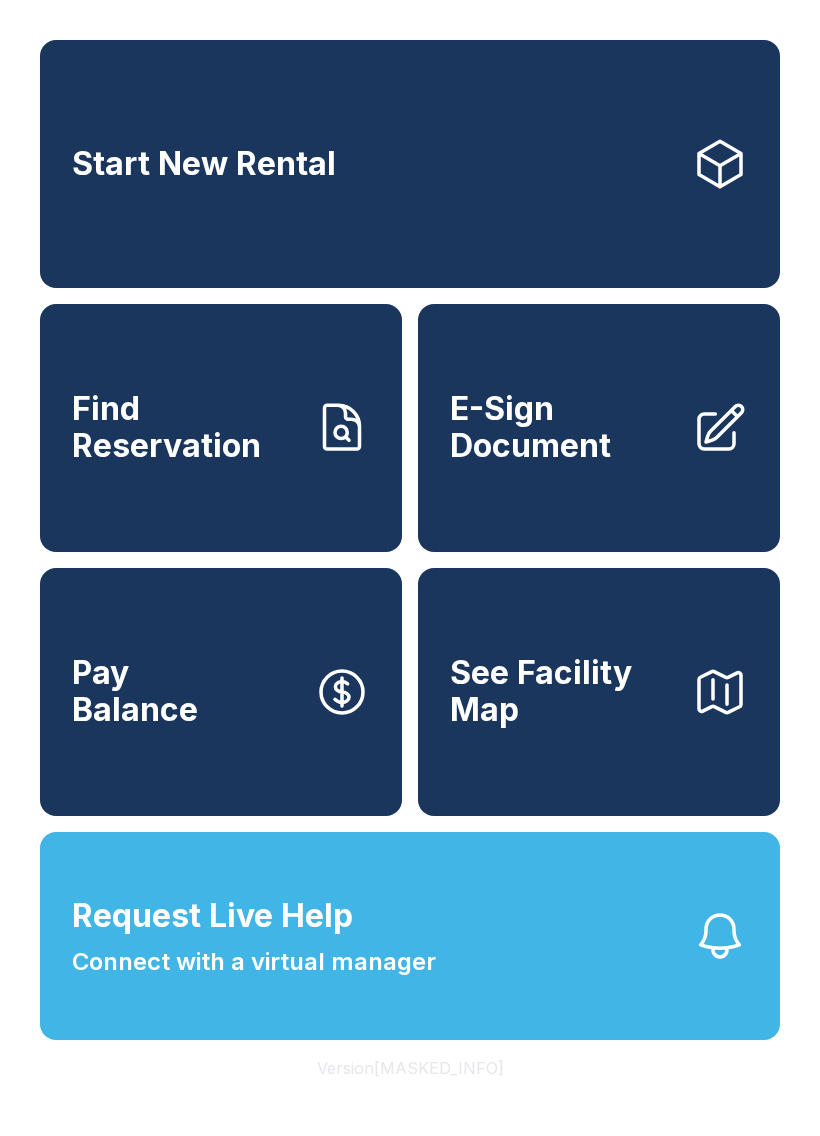 click on "E-Sign Document" at bounding box center (563, 427) 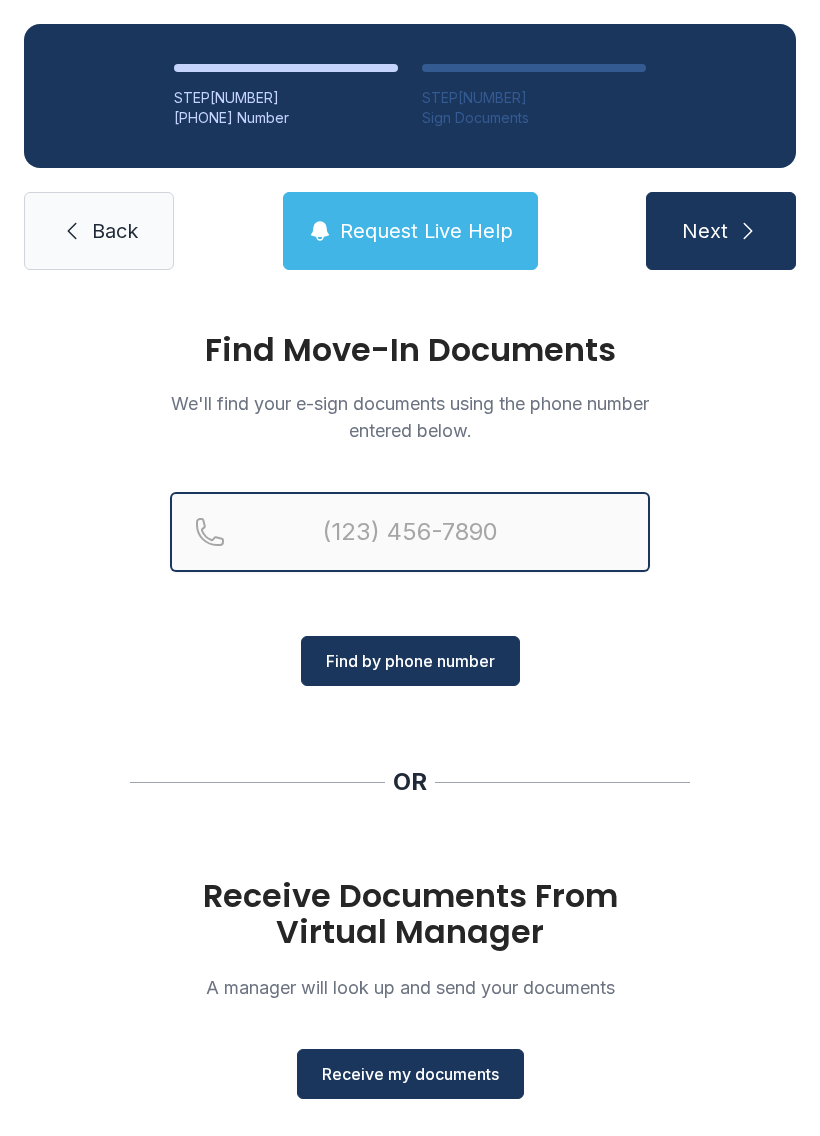click at bounding box center (410, 532) 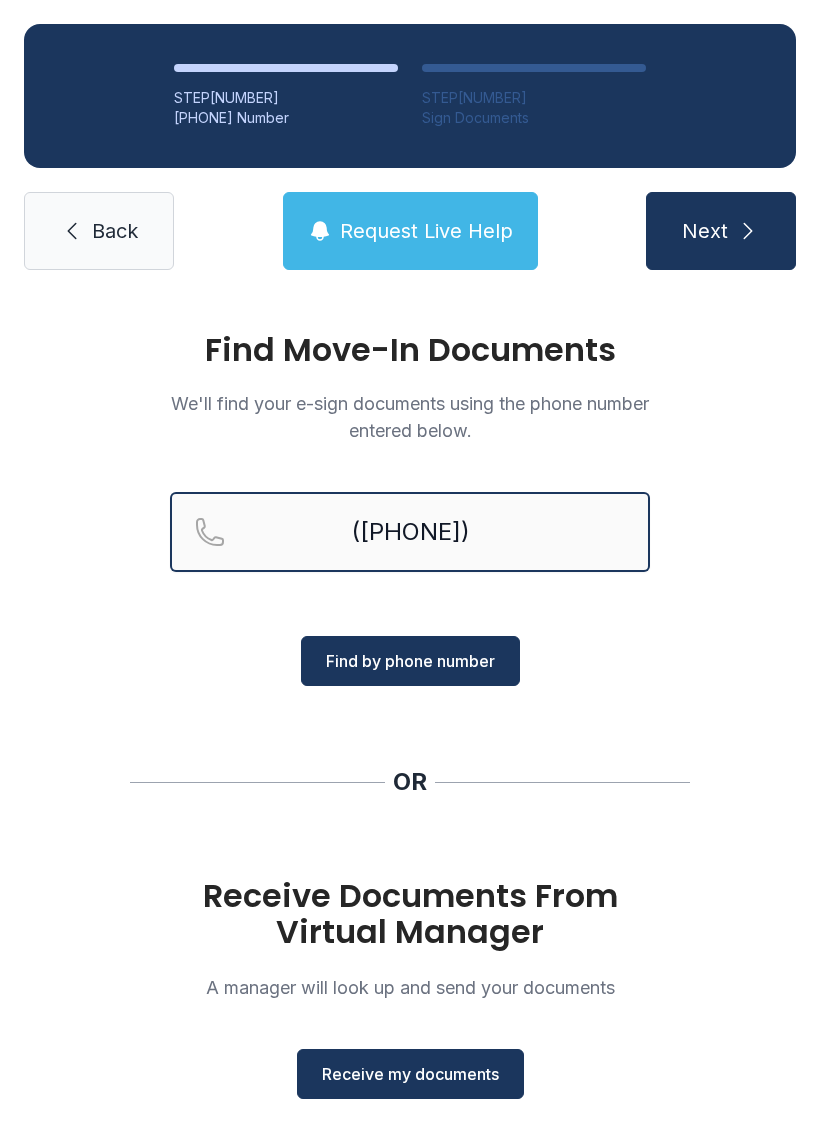 type on "([PHONE])" 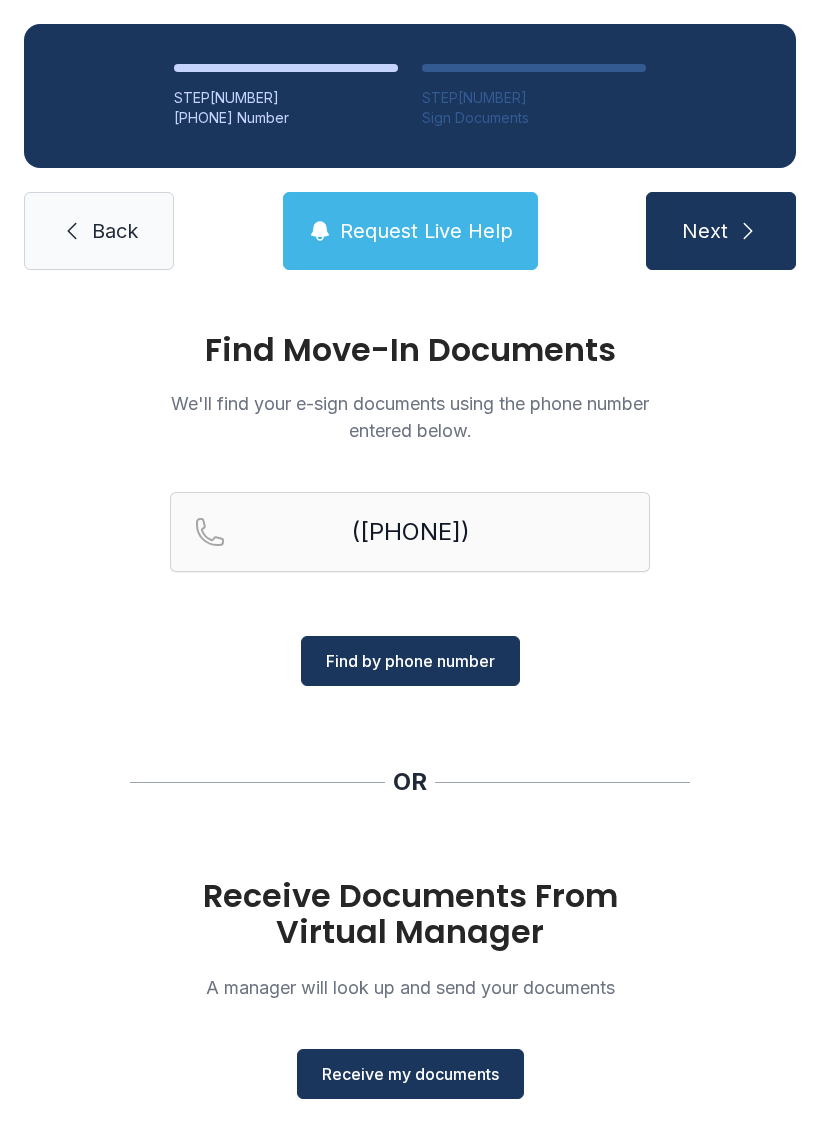 click on "Next" at bounding box center (705, 231) 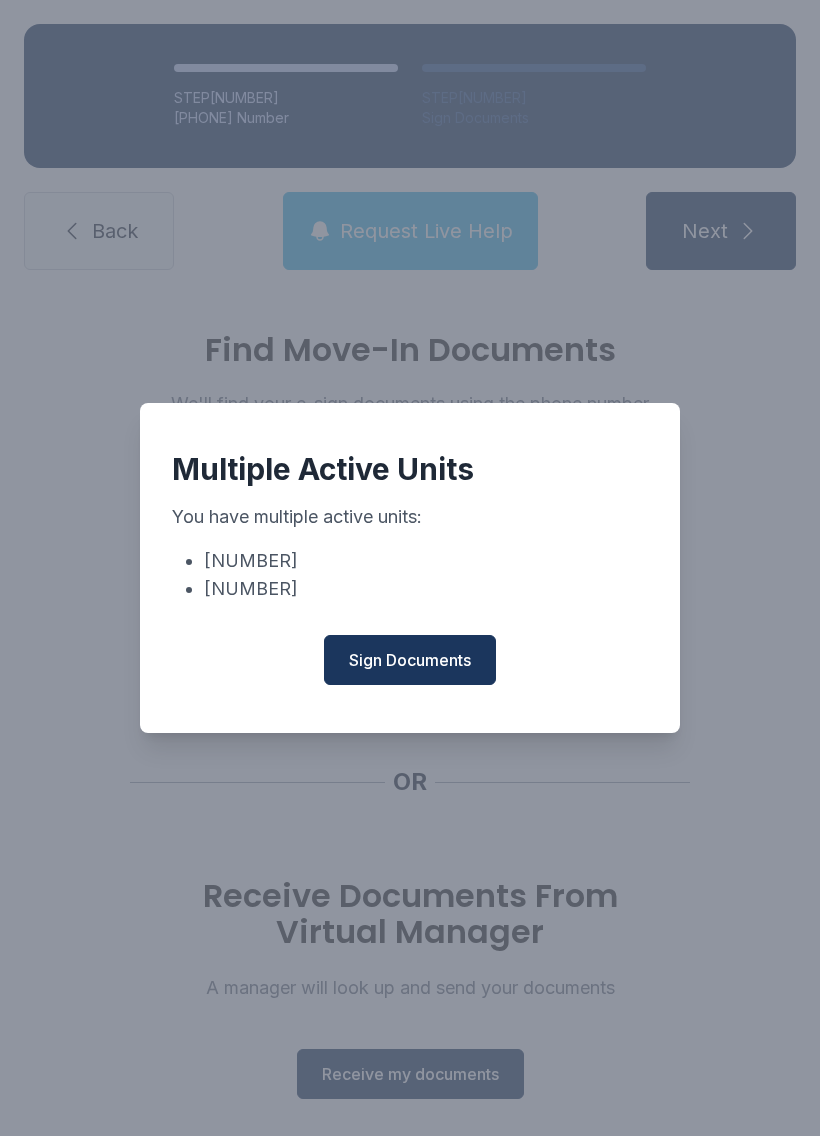 click on "Sign Documents" at bounding box center (410, 660) 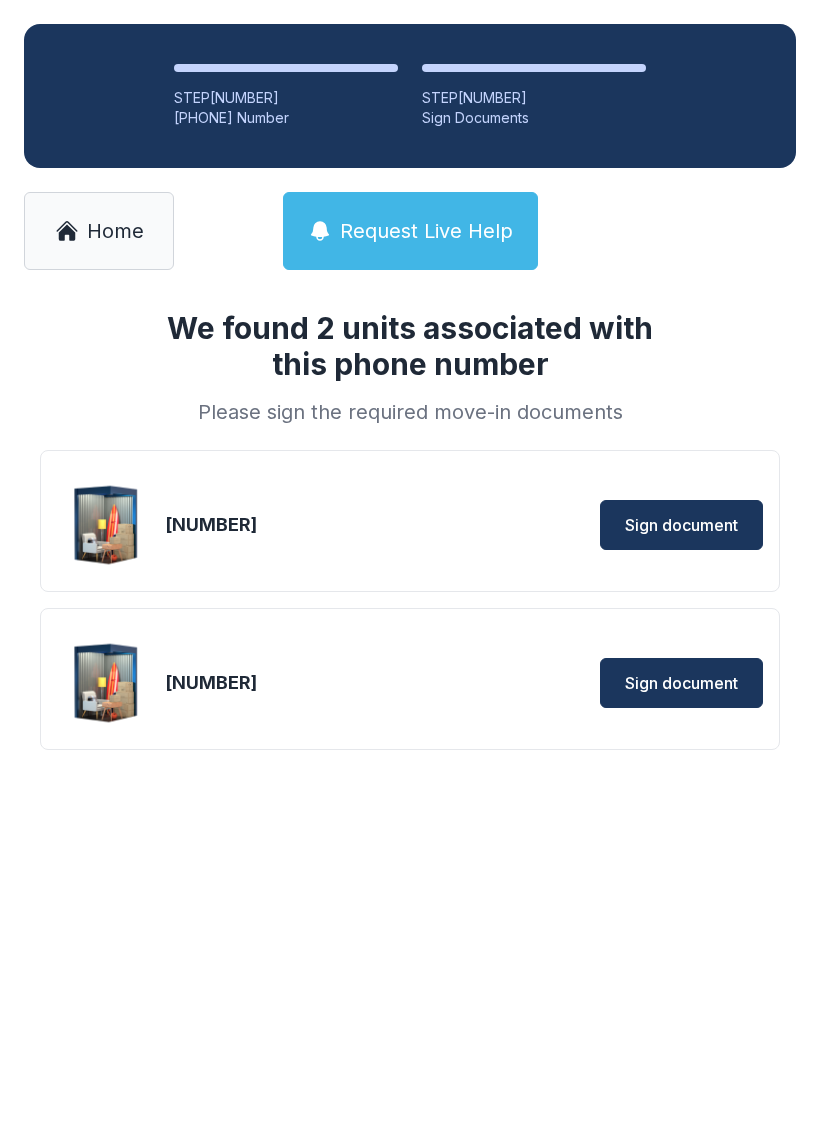 click on "Sign document" at bounding box center (681, 525) 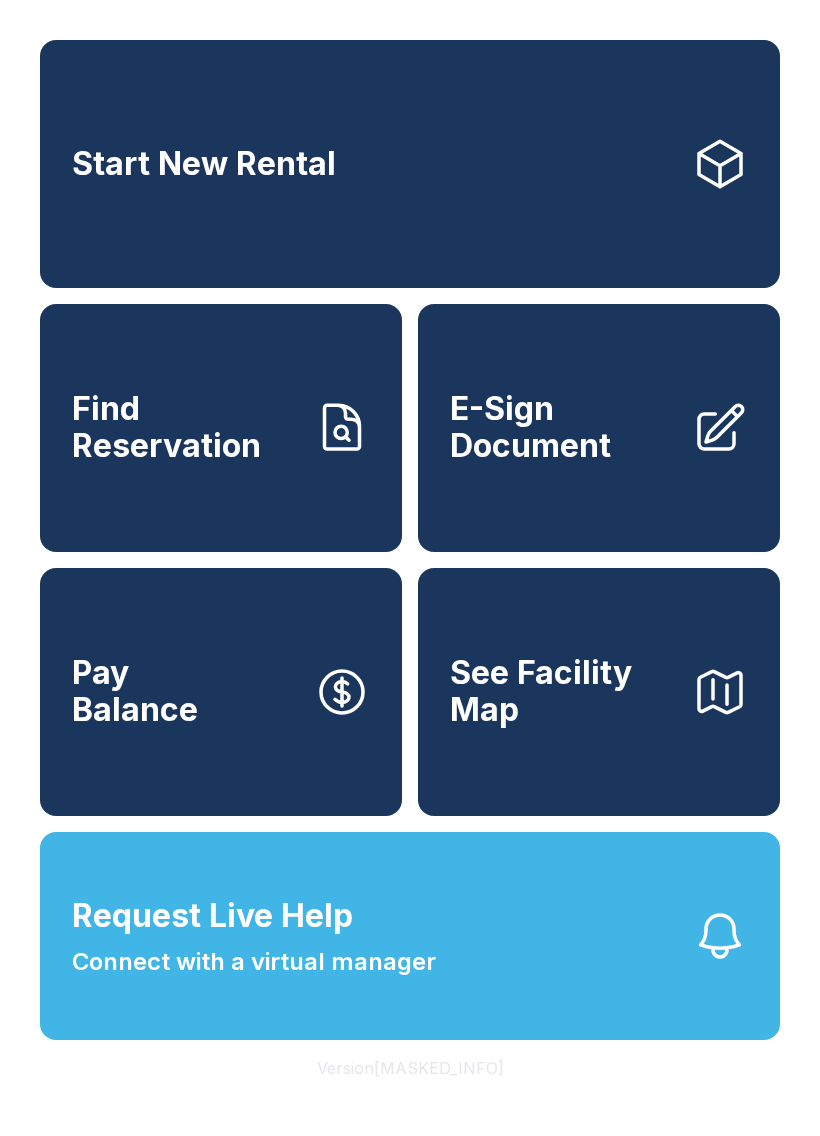 click on "Start New Rental" at bounding box center (410, 164) 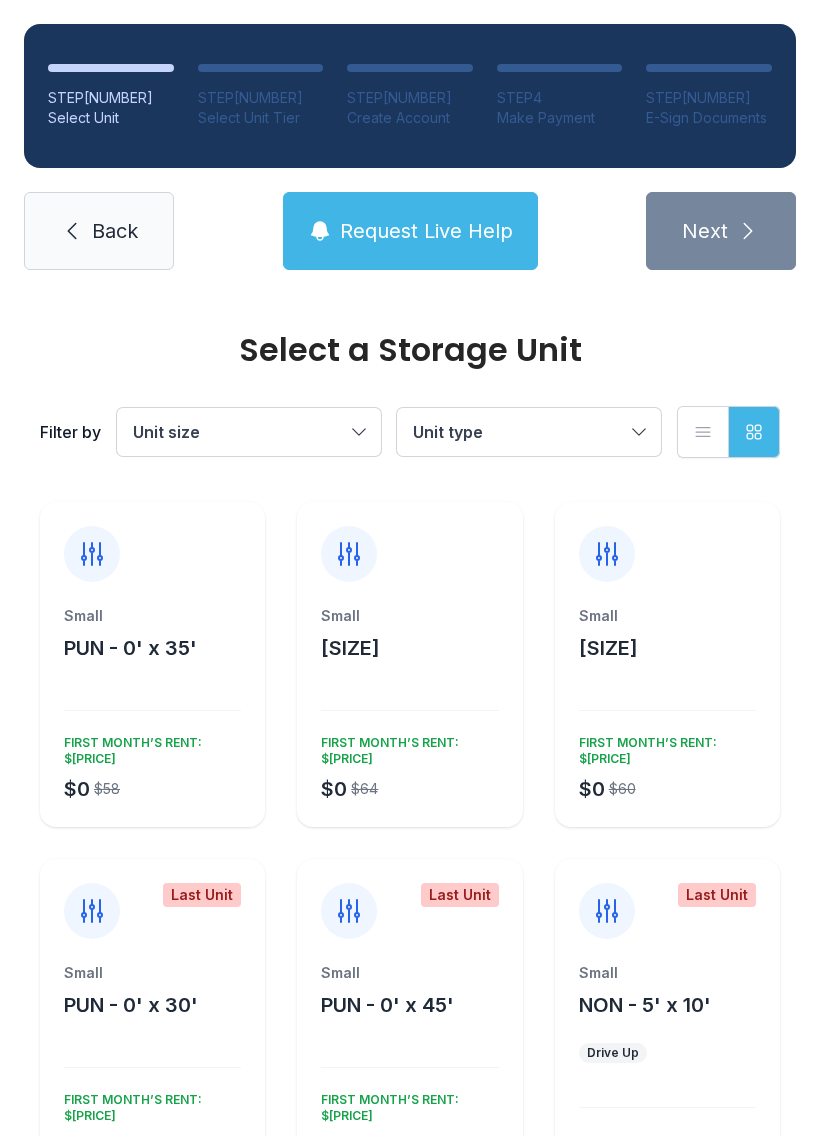 click on "Back" at bounding box center [99, 231] 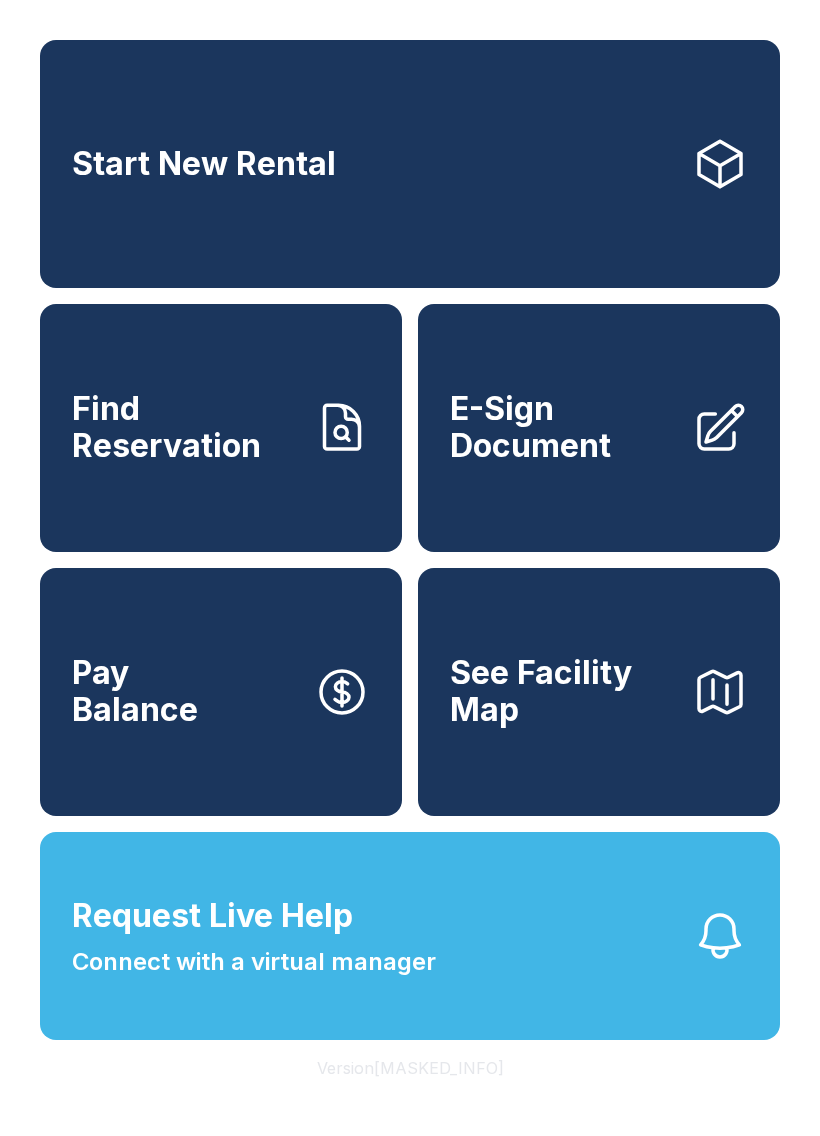 click on "Start New Rental Find Reservation E-Sign Document Pay  Balance See Facility Map Request Live Help Connect with a virtual manager Version  bCSiGzTiGJsEp6Q-d9jPg" at bounding box center (410, 568) 